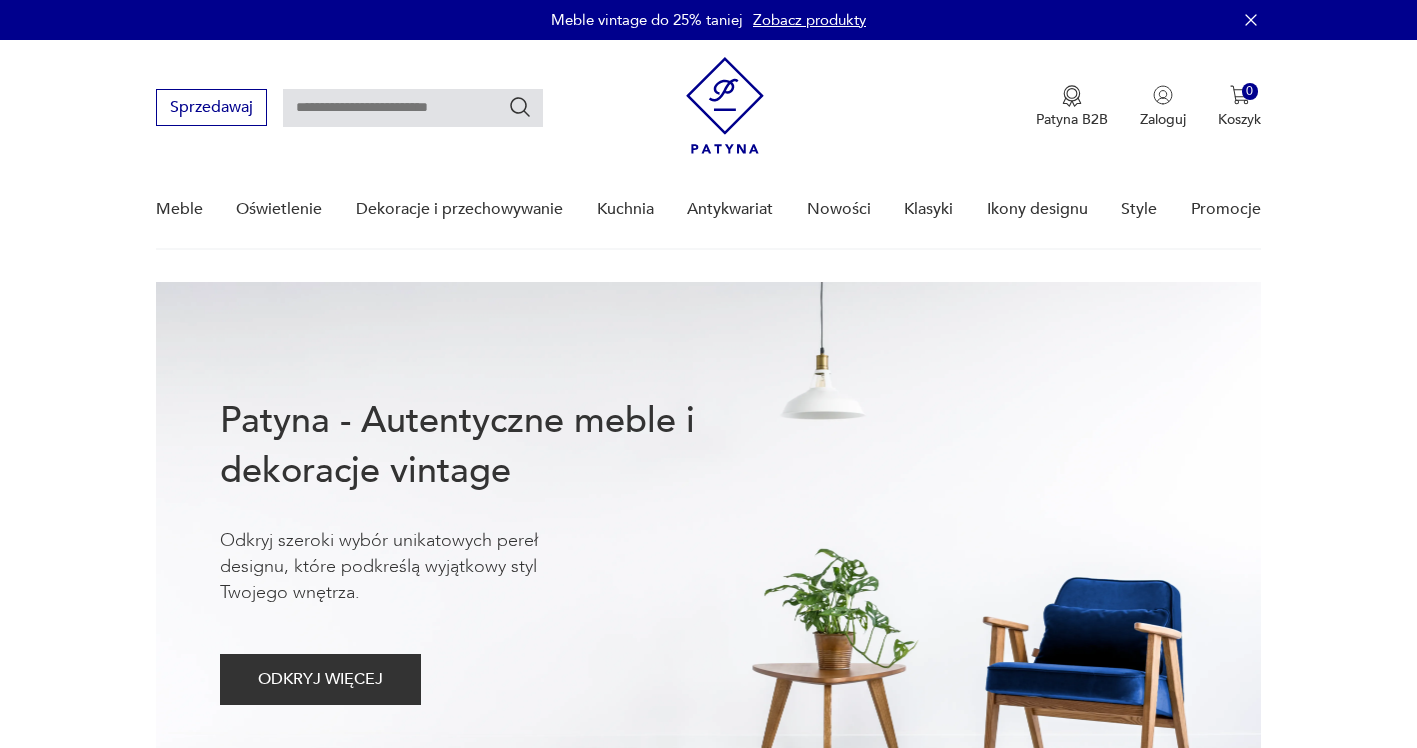 scroll, scrollTop: 0, scrollLeft: 0, axis: both 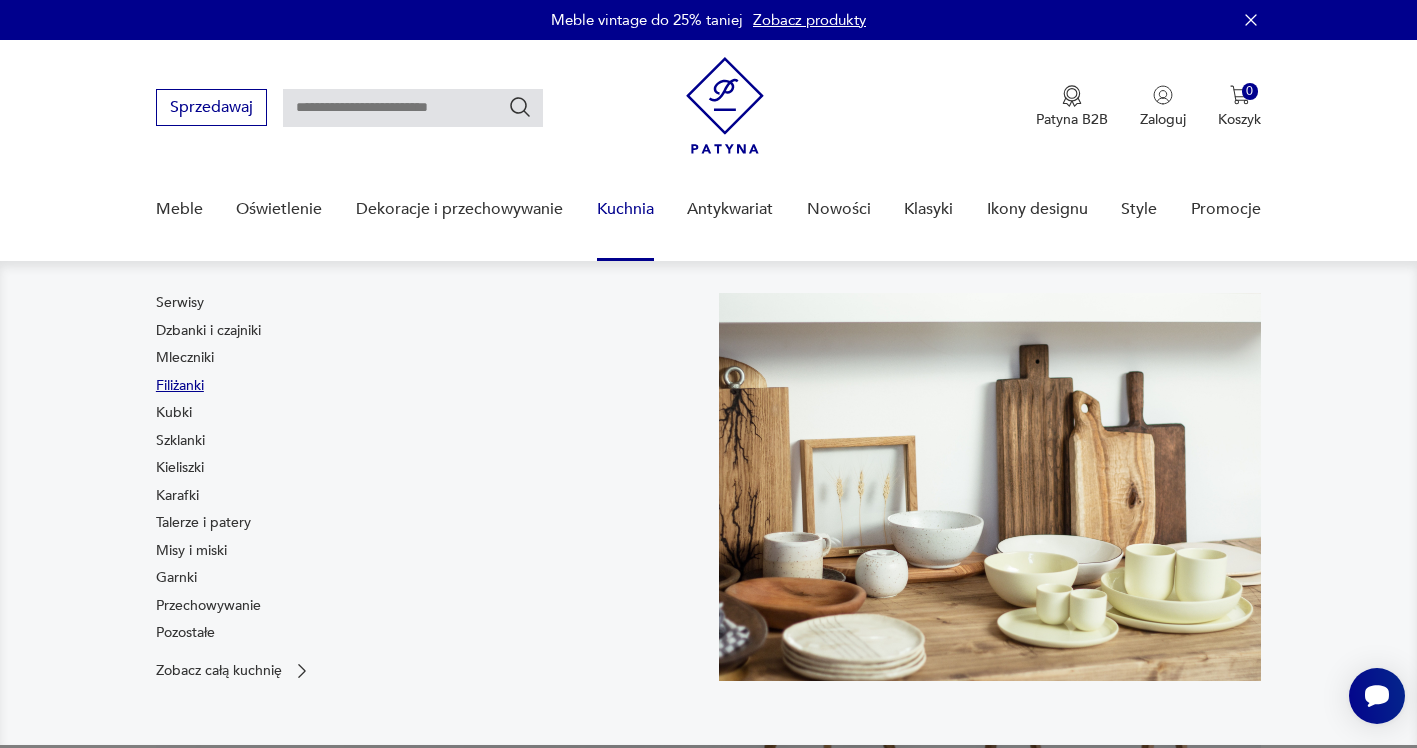 click on "Filiżanki" at bounding box center [180, 386] 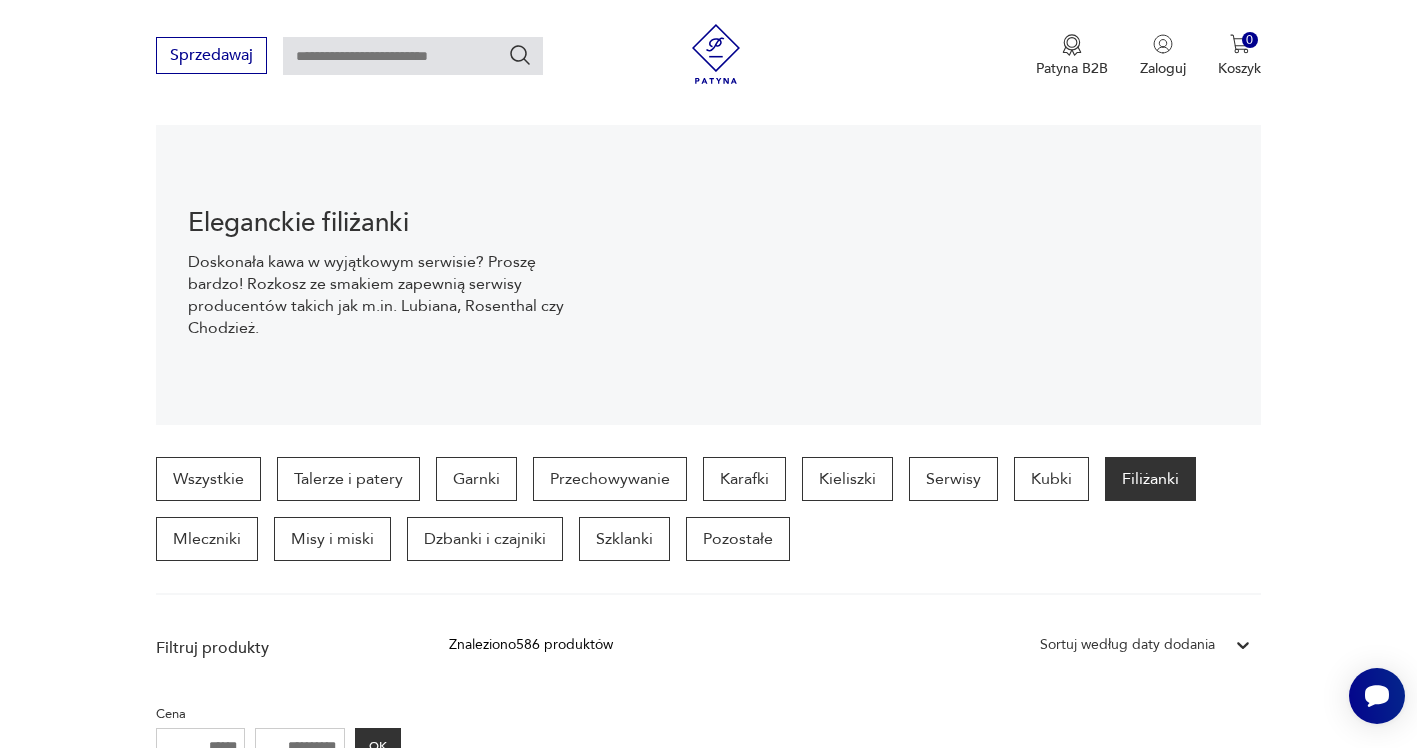 scroll, scrollTop: 429, scrollLeft: 0, axis: vertical 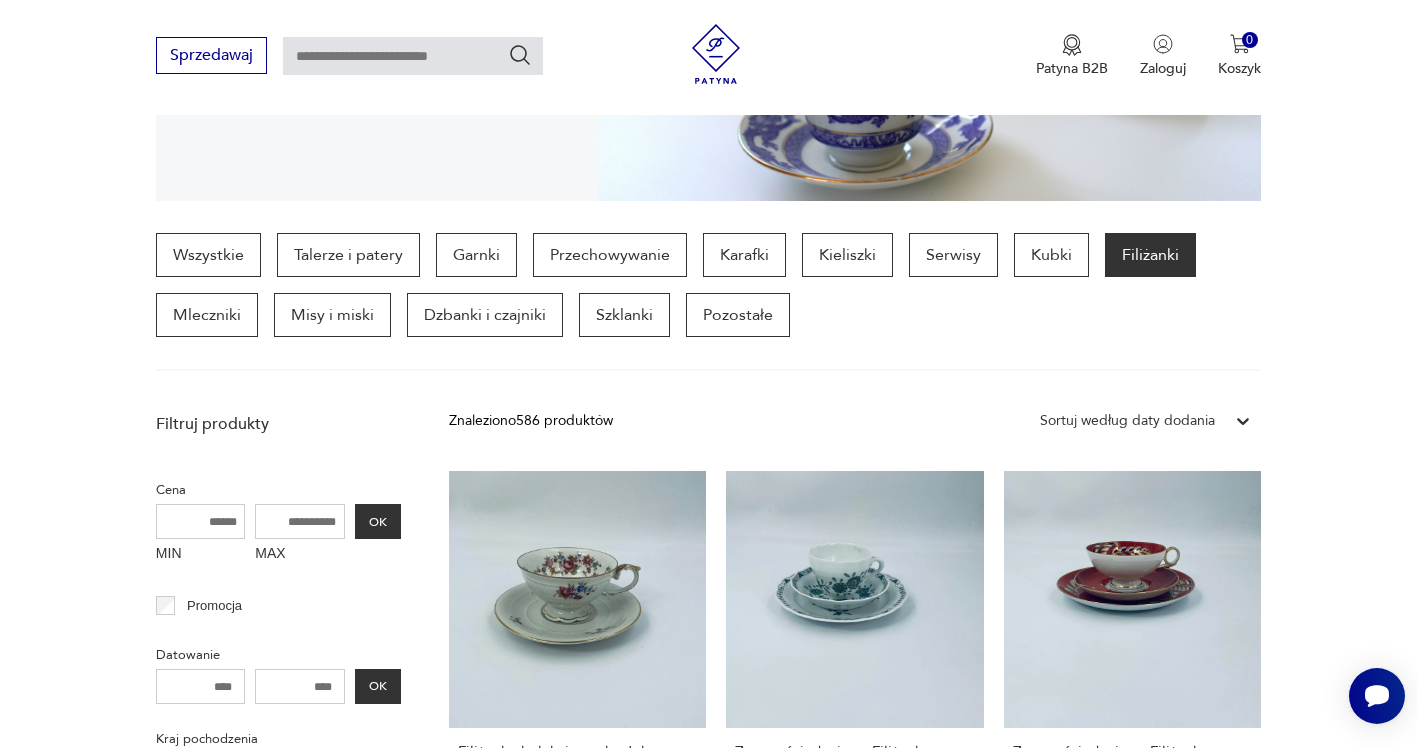 click 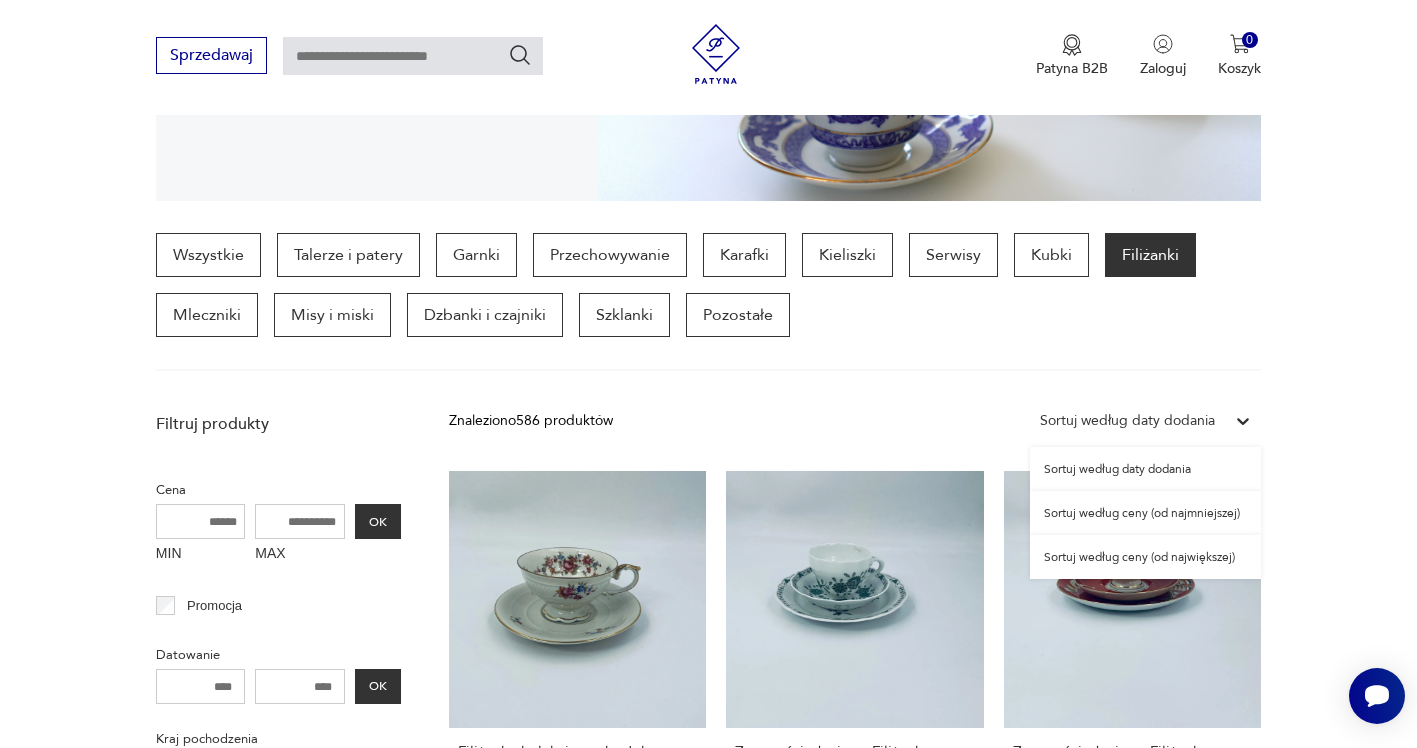 click on "Sortuj według ceny (od najmniejszej)" at bounding box center [1145, 513] 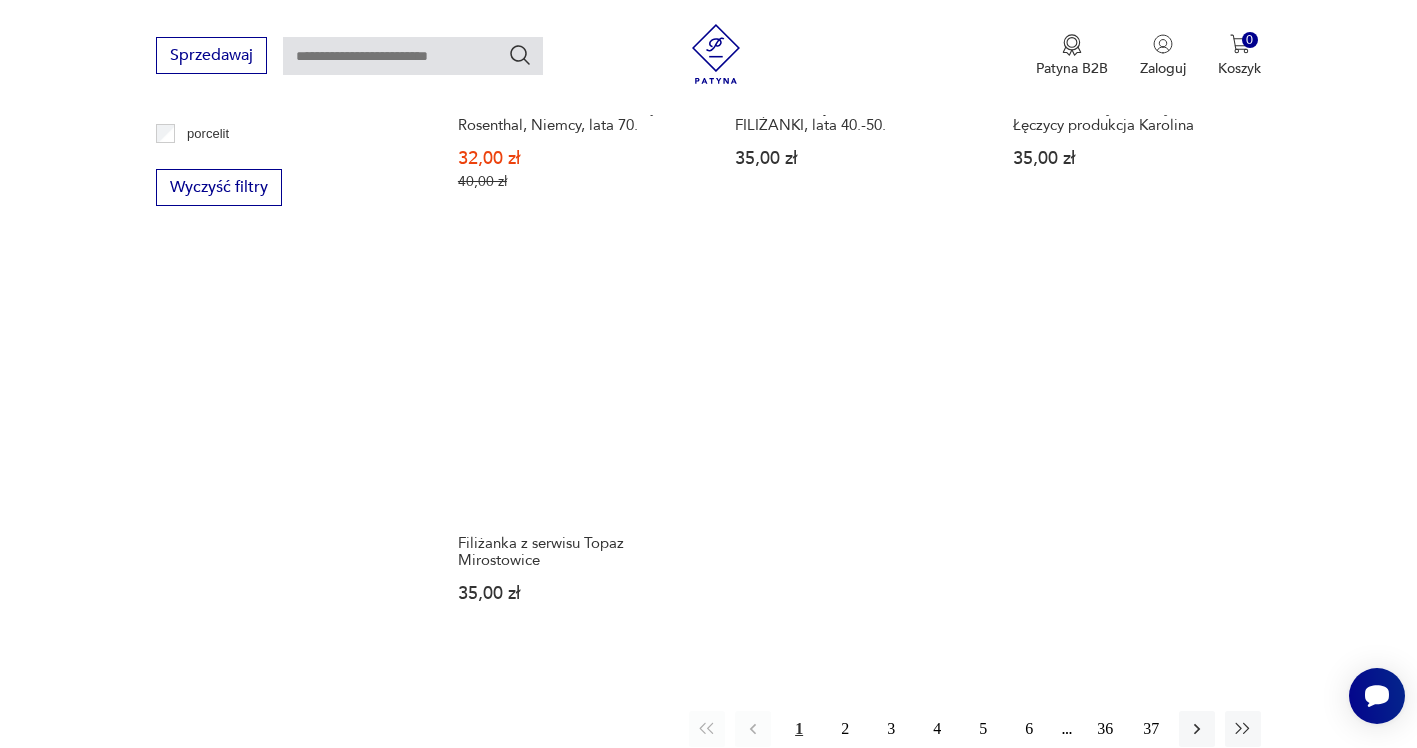 scroll, scrollTop: 2931, scrollLeft: 0, axis: vertical 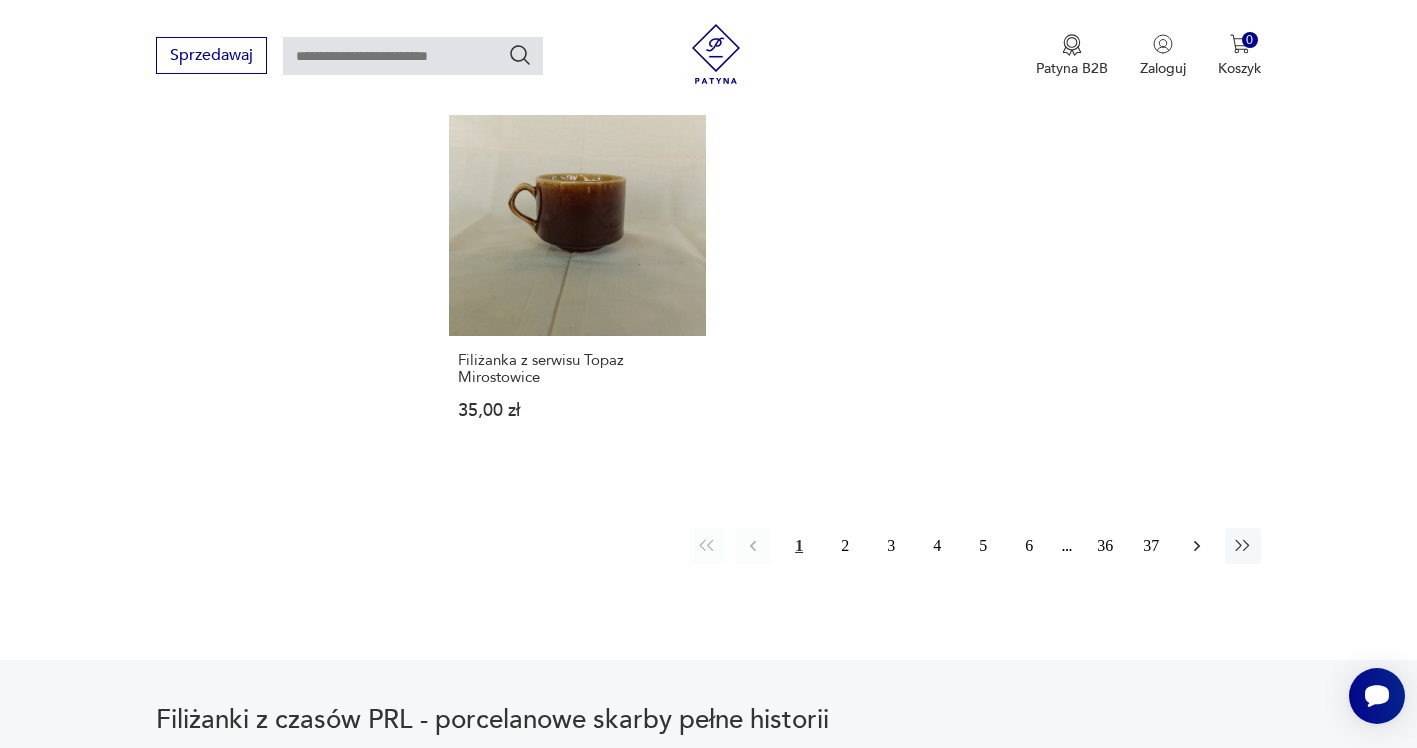 click 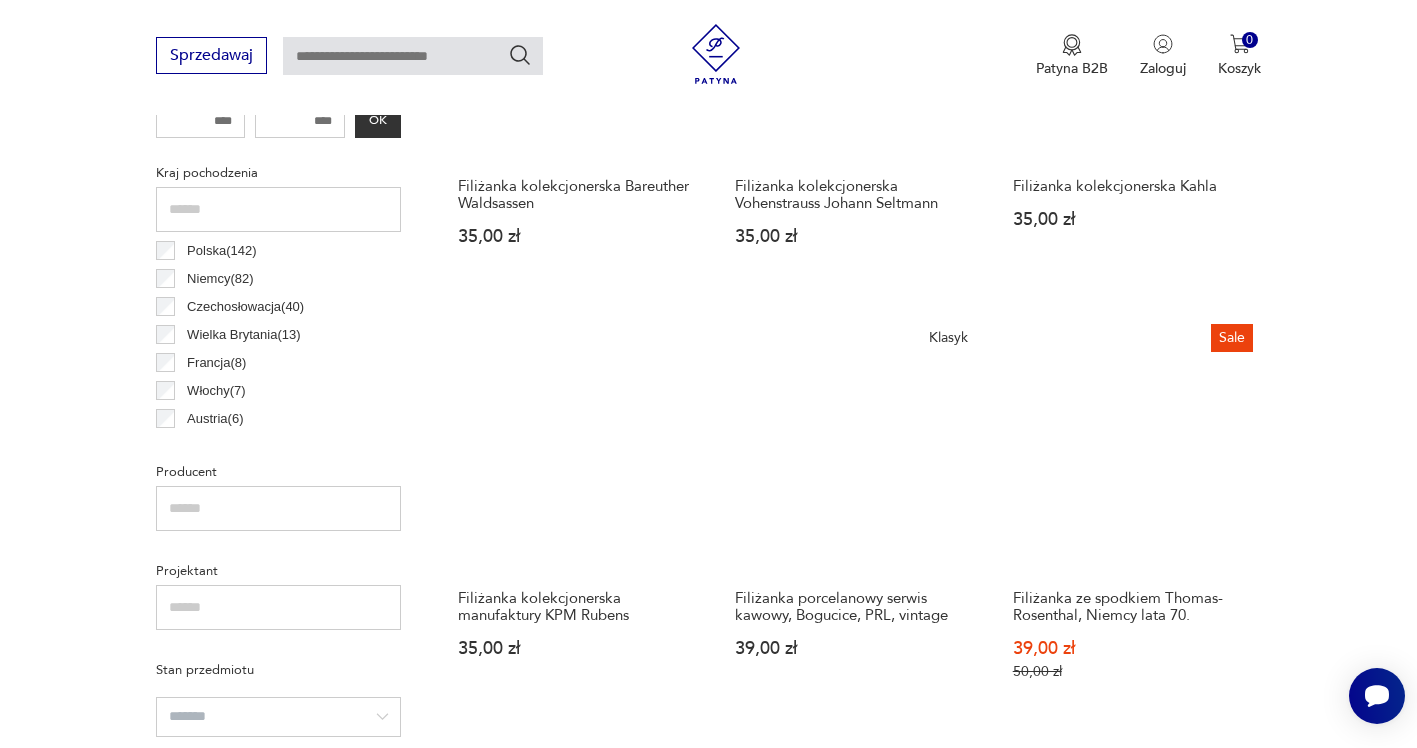 scroll, scrollTop: 1031, scrollLeft: 0, axis: vertical 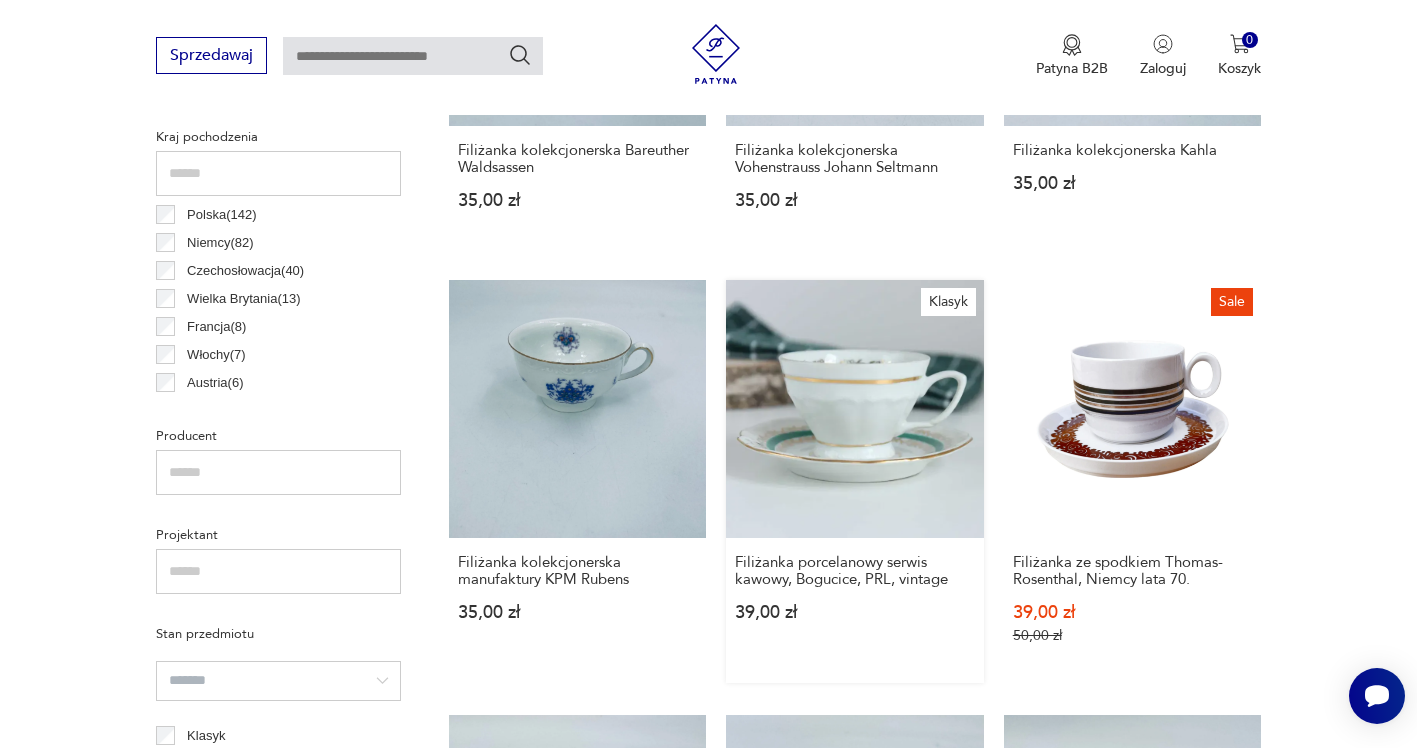click on "Klasyk Filiżanka porcelanowy serwis kawowy, Bogucice, PRL, vintage 39,00 zł" at bounding box center (854, 481) 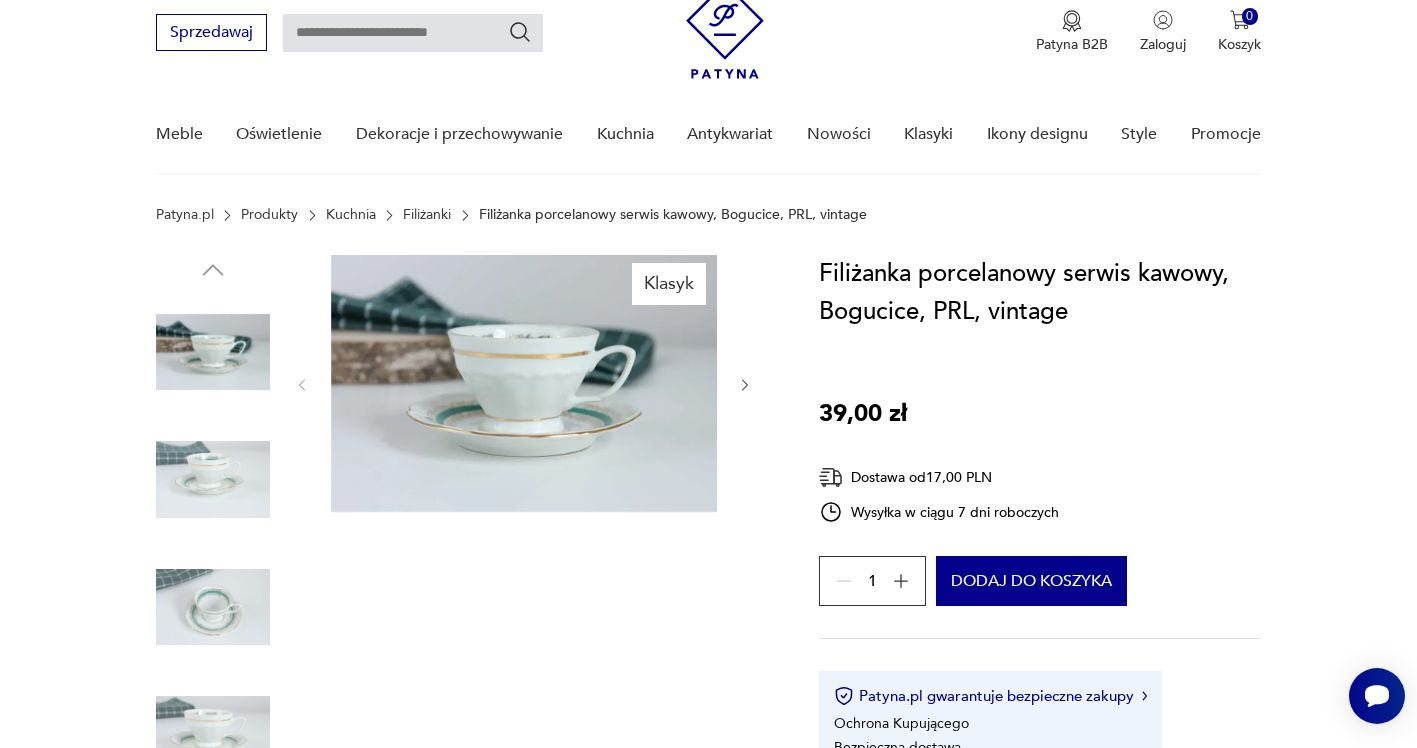 scroll, scrollTop: 0, scrollLeft: 0, axis: both 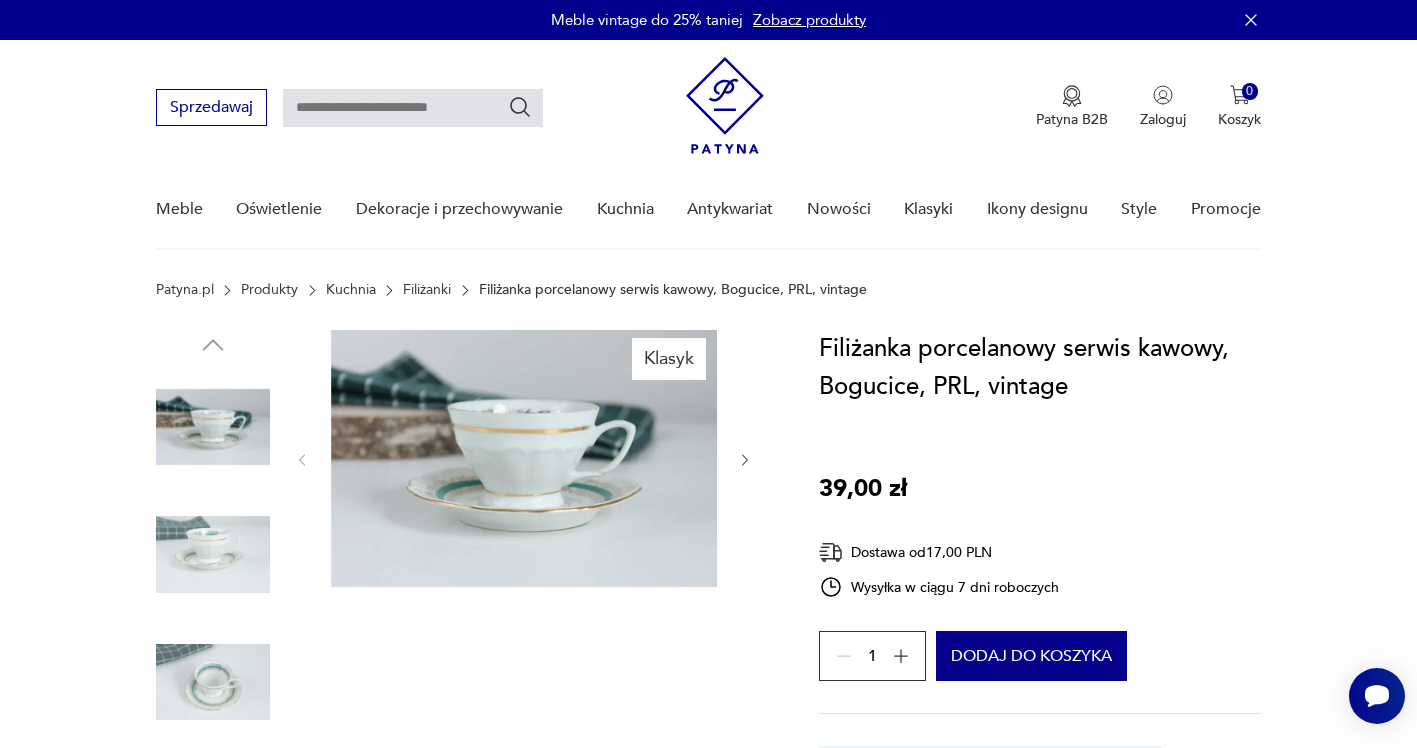 click at bounding box center (213, 555) 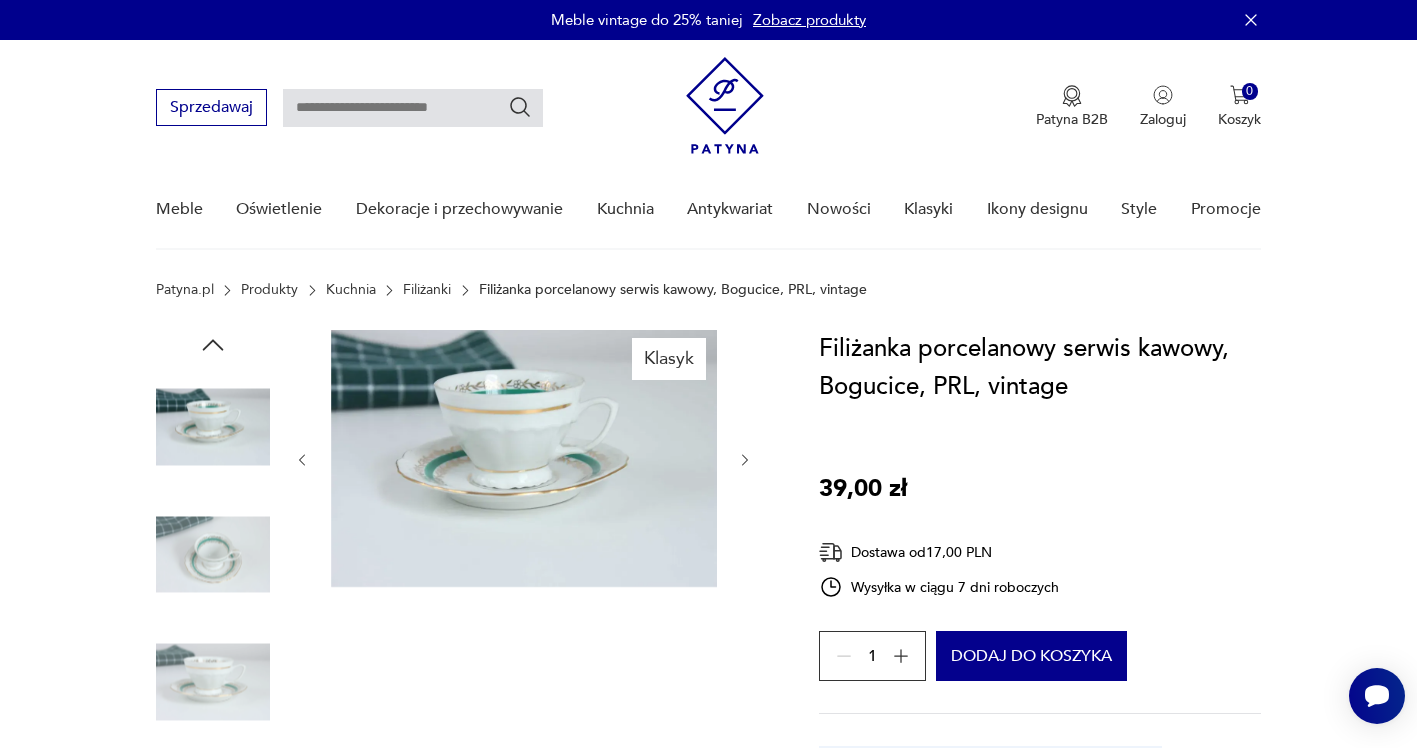 click at bounding box center (213, 555) 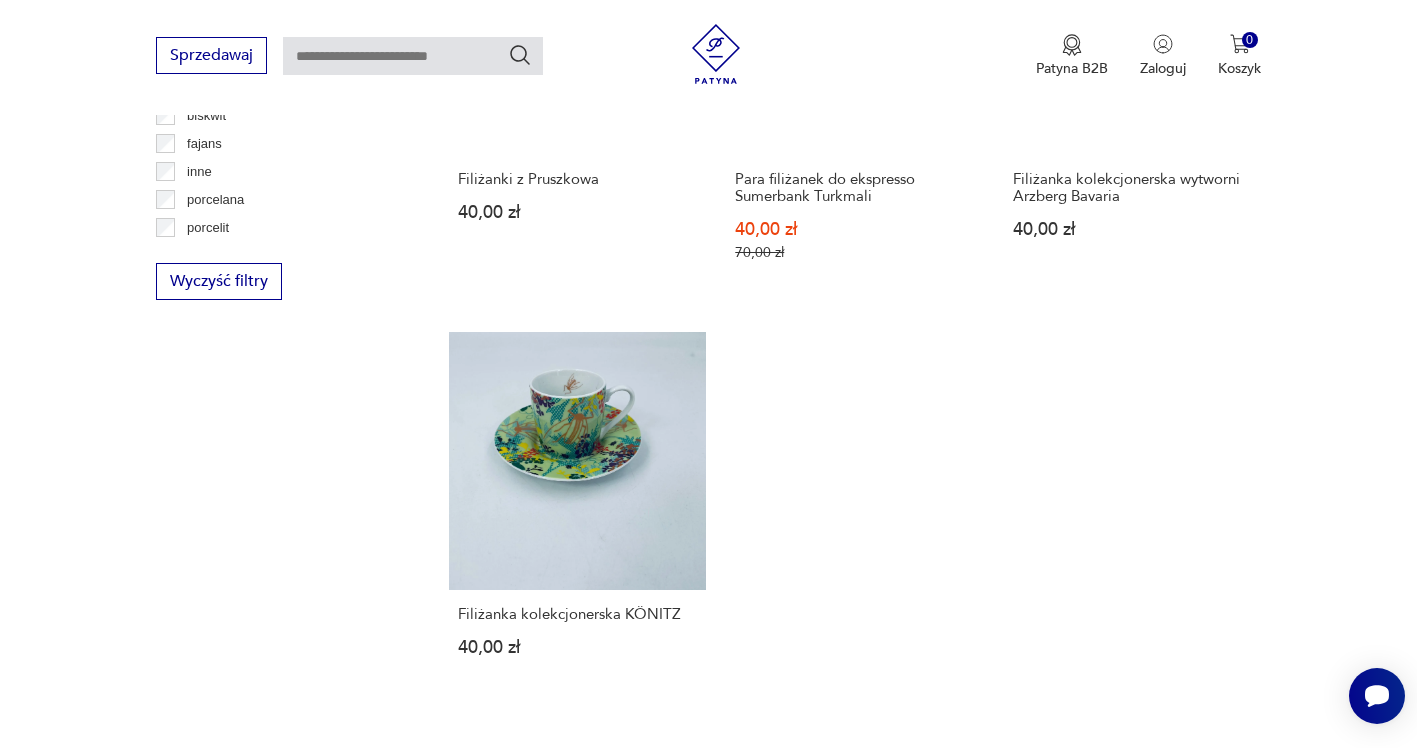 scroll, scrollTop: 2831, scrollLeft: 0, axis: vertical 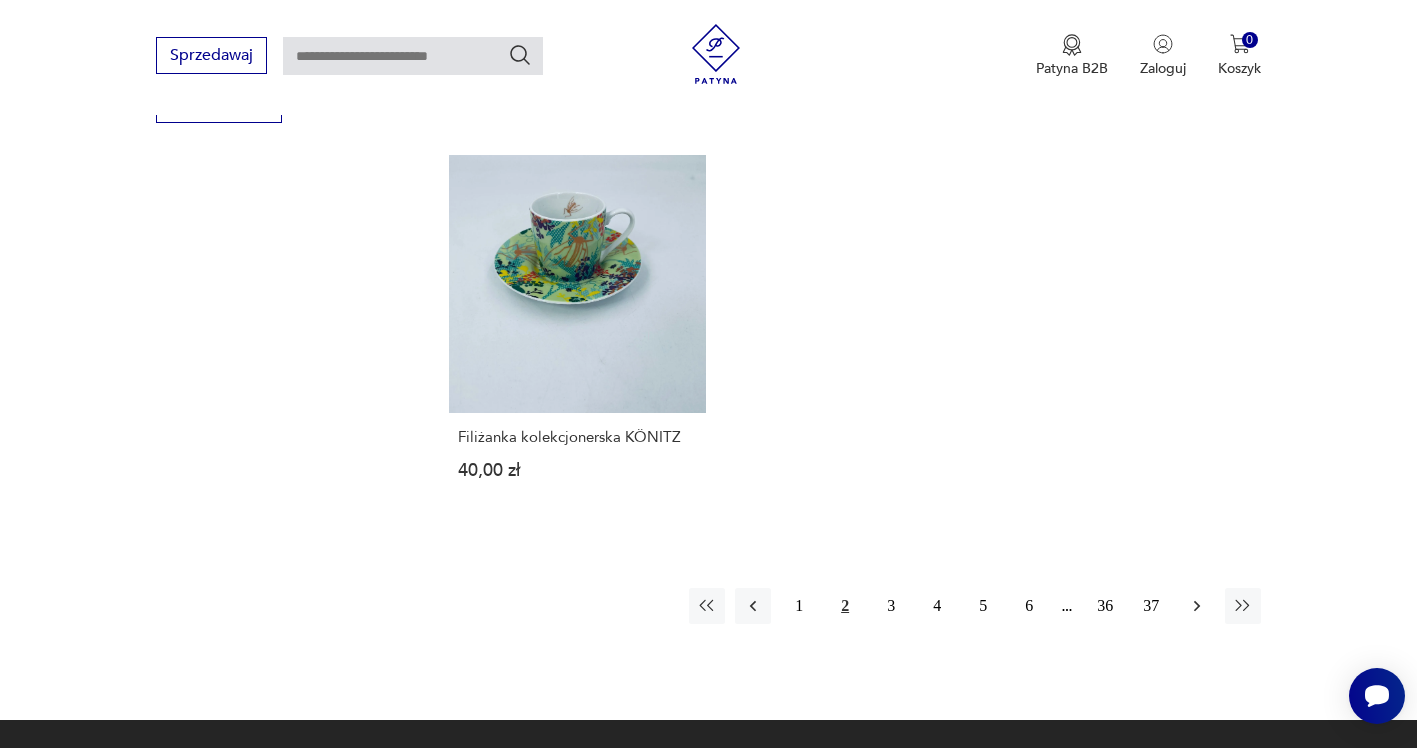 click 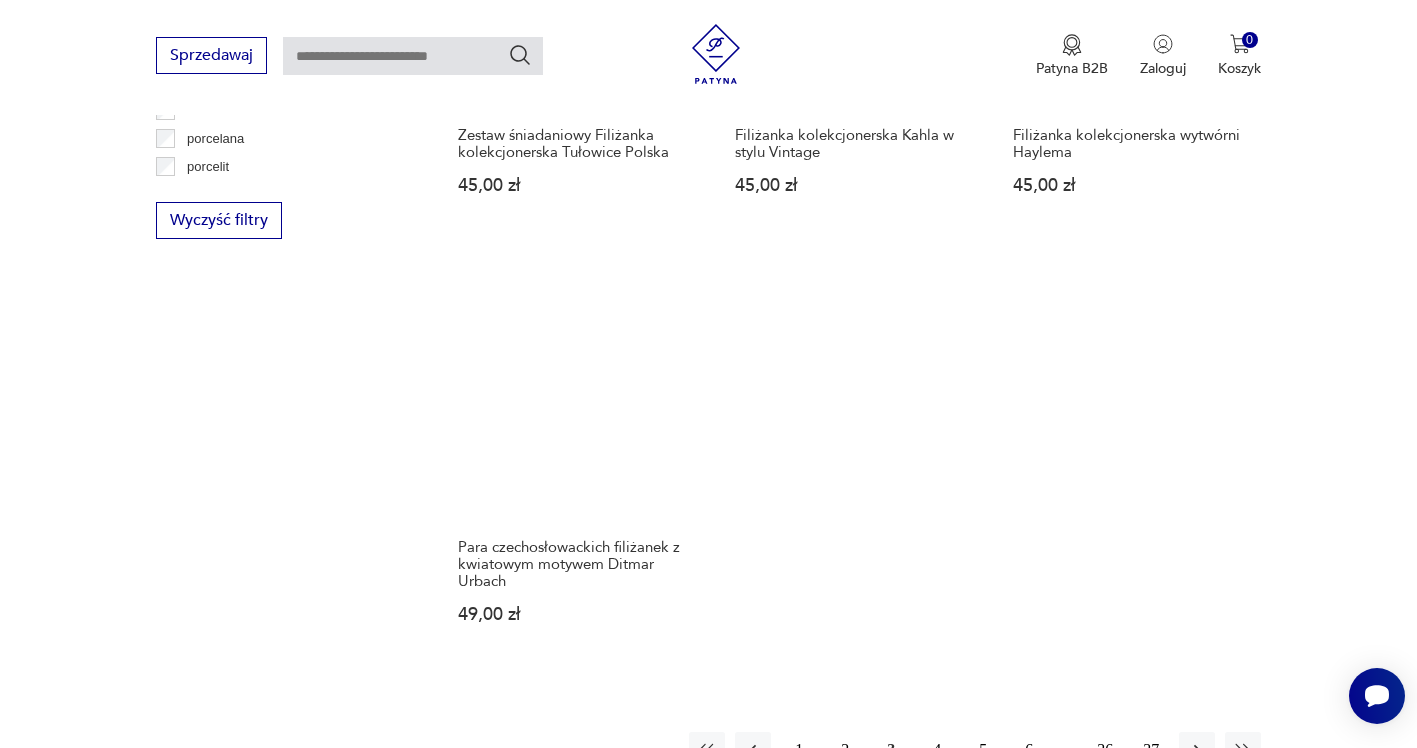 scroll, scrollTop: 2931, scrollLeft: 0, axis: vertical 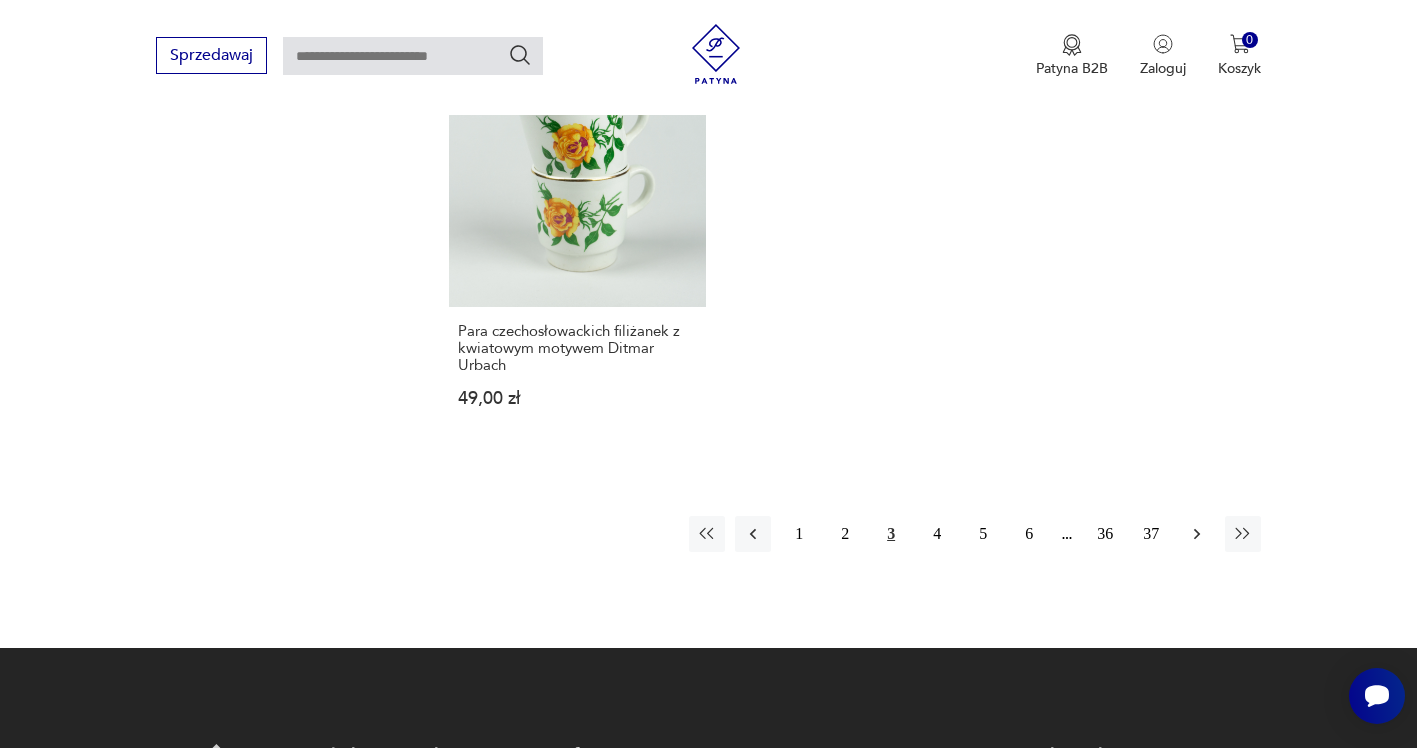click 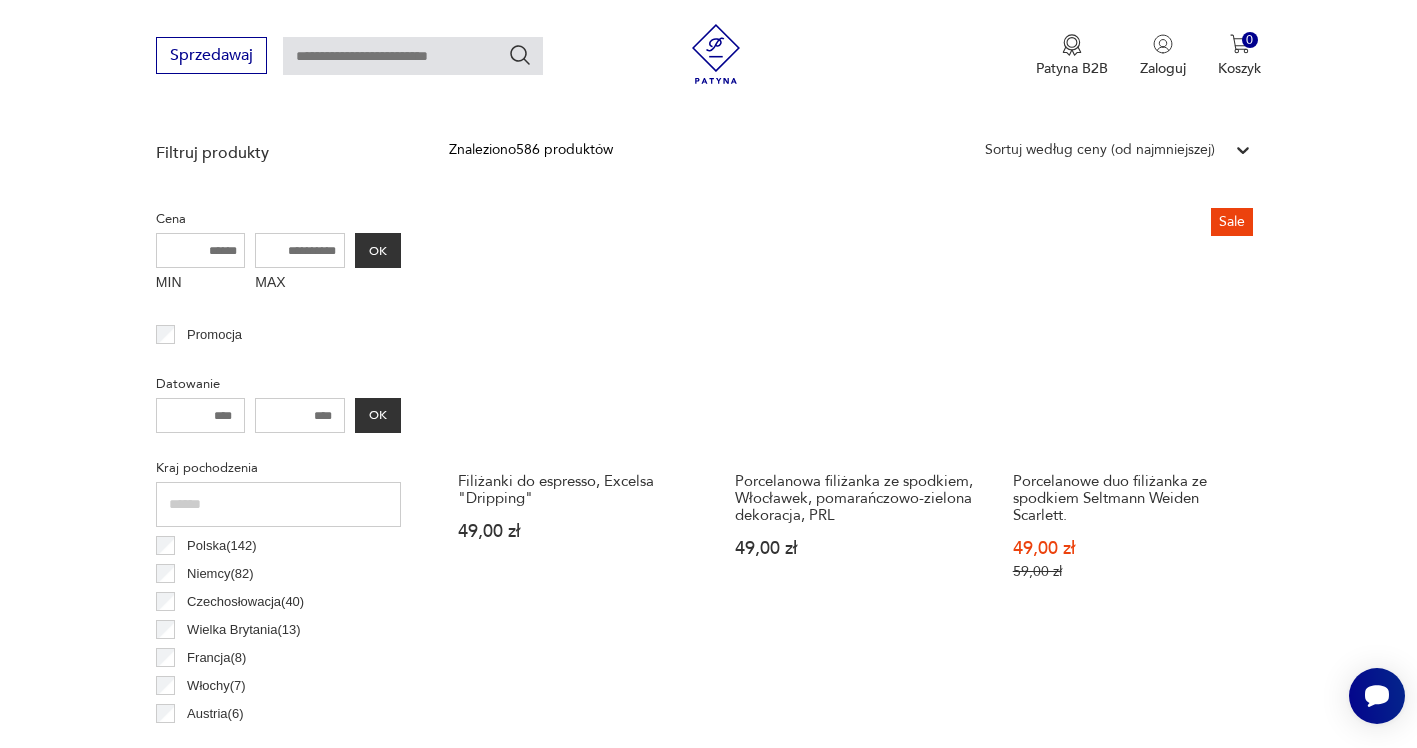 scroll, scrollTop: 731, scrollLeft: 0, axis: vertical 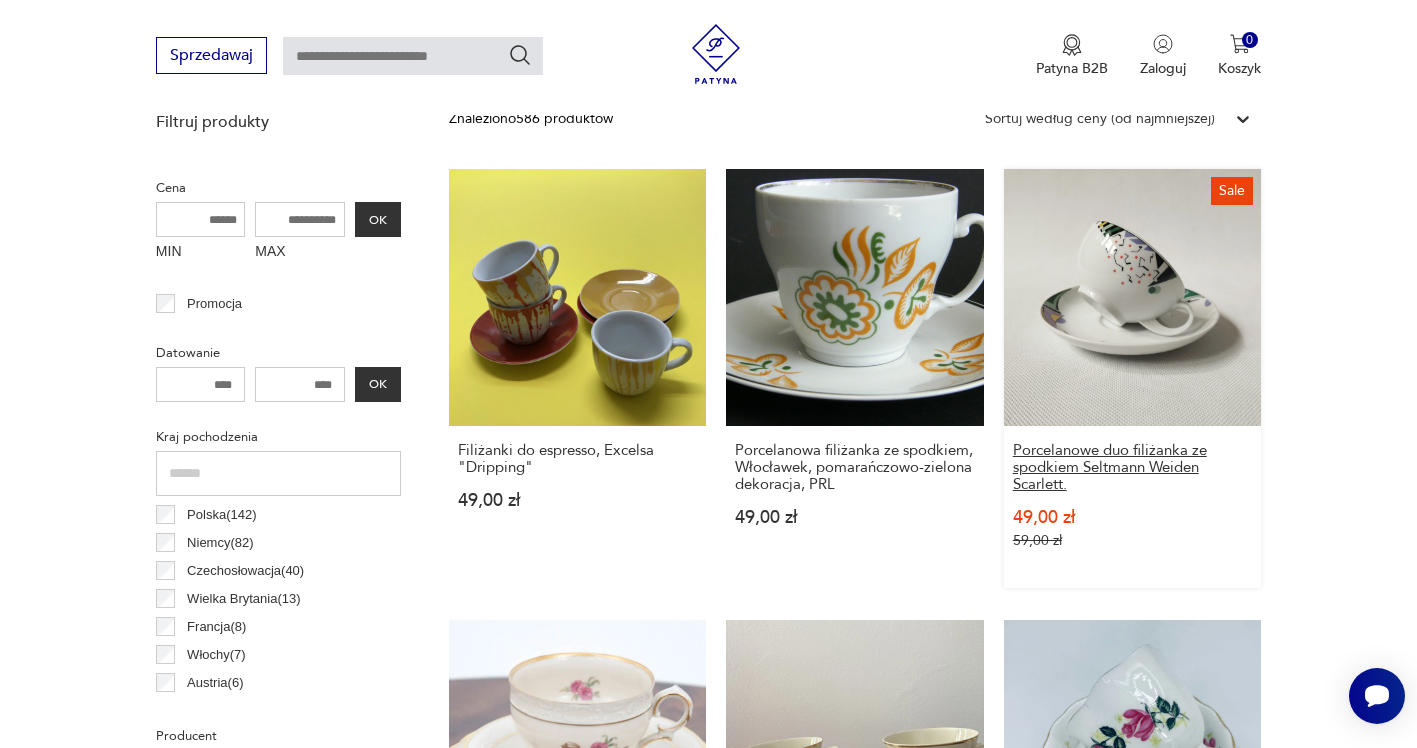 click on "Porcelanowe duo filiżanka ze spodkiem Seltmann Weiden Scarlett." at bounding box center [1132, 467] 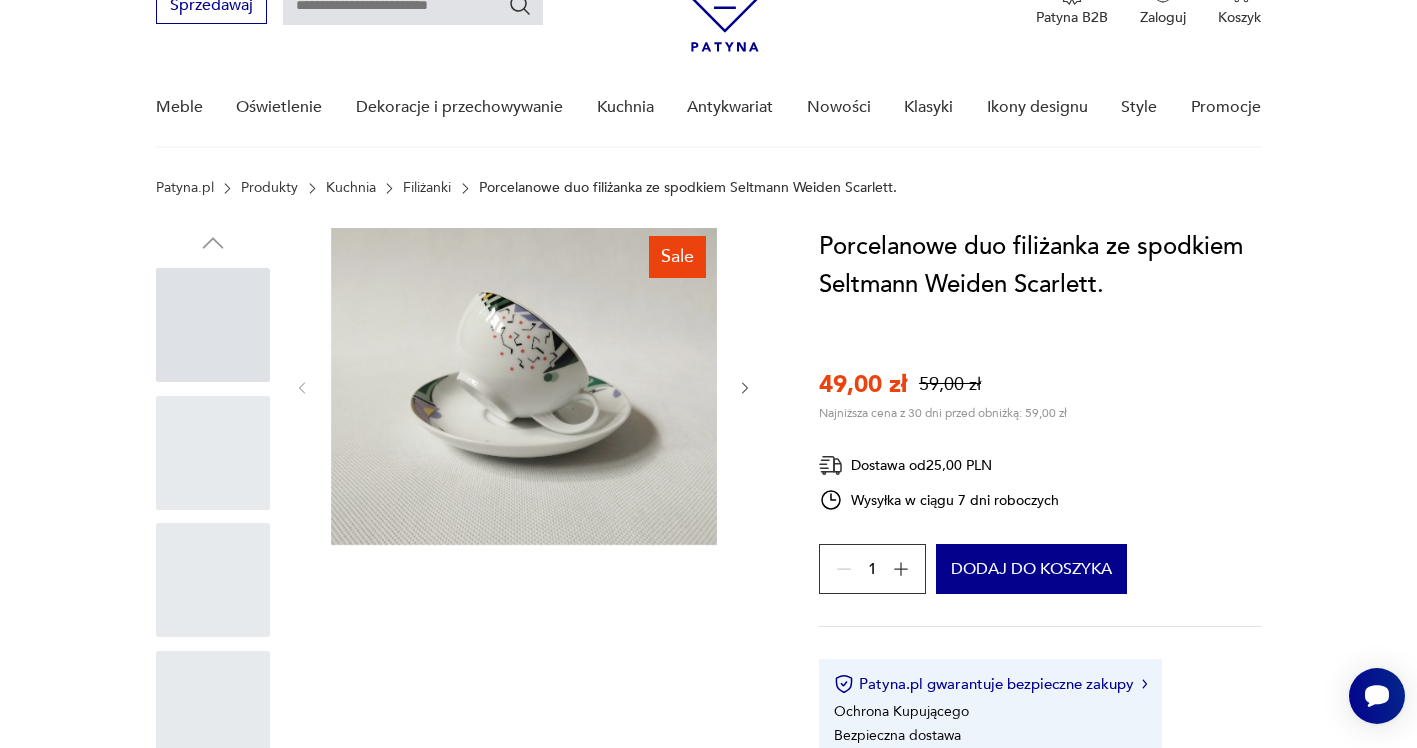 scroll, scrollTop: 0, scrollLeft: 0, axis: both 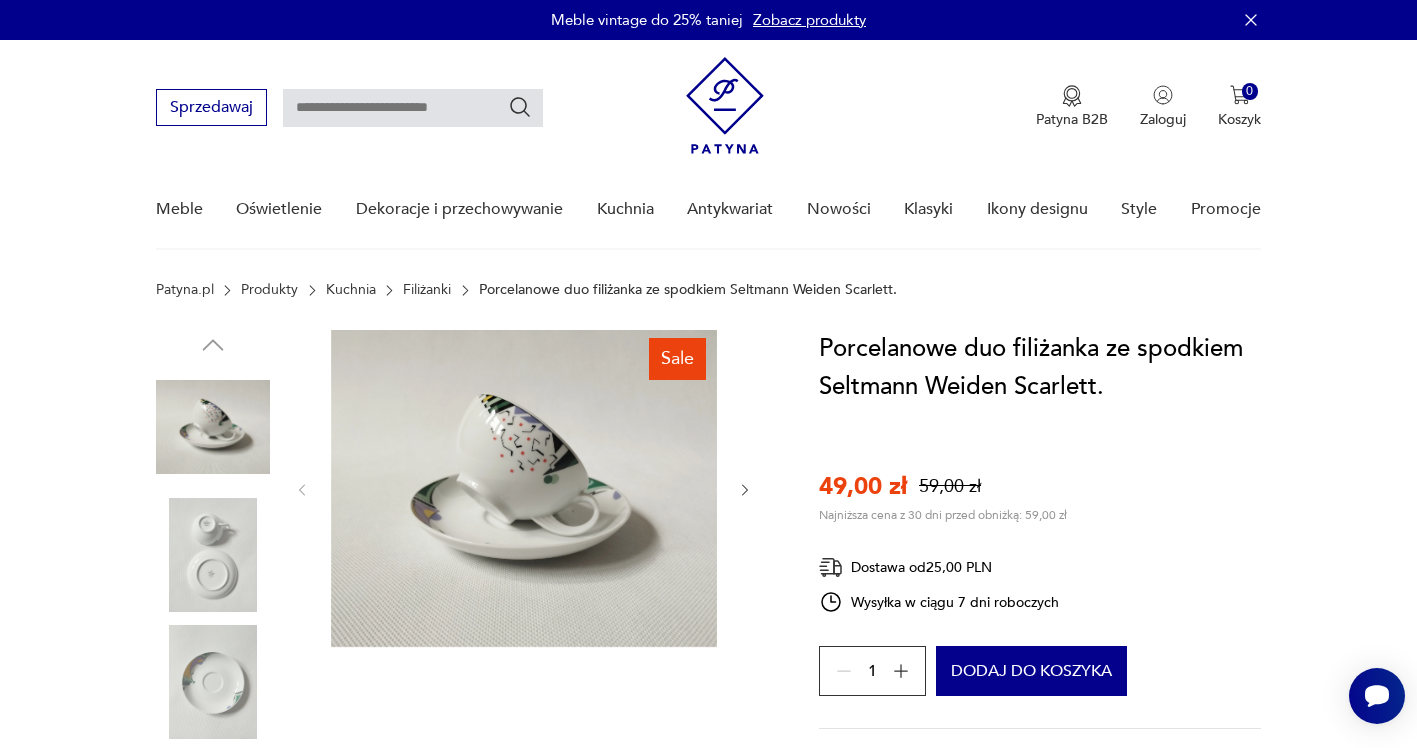 click at bounding box center (213, 555) 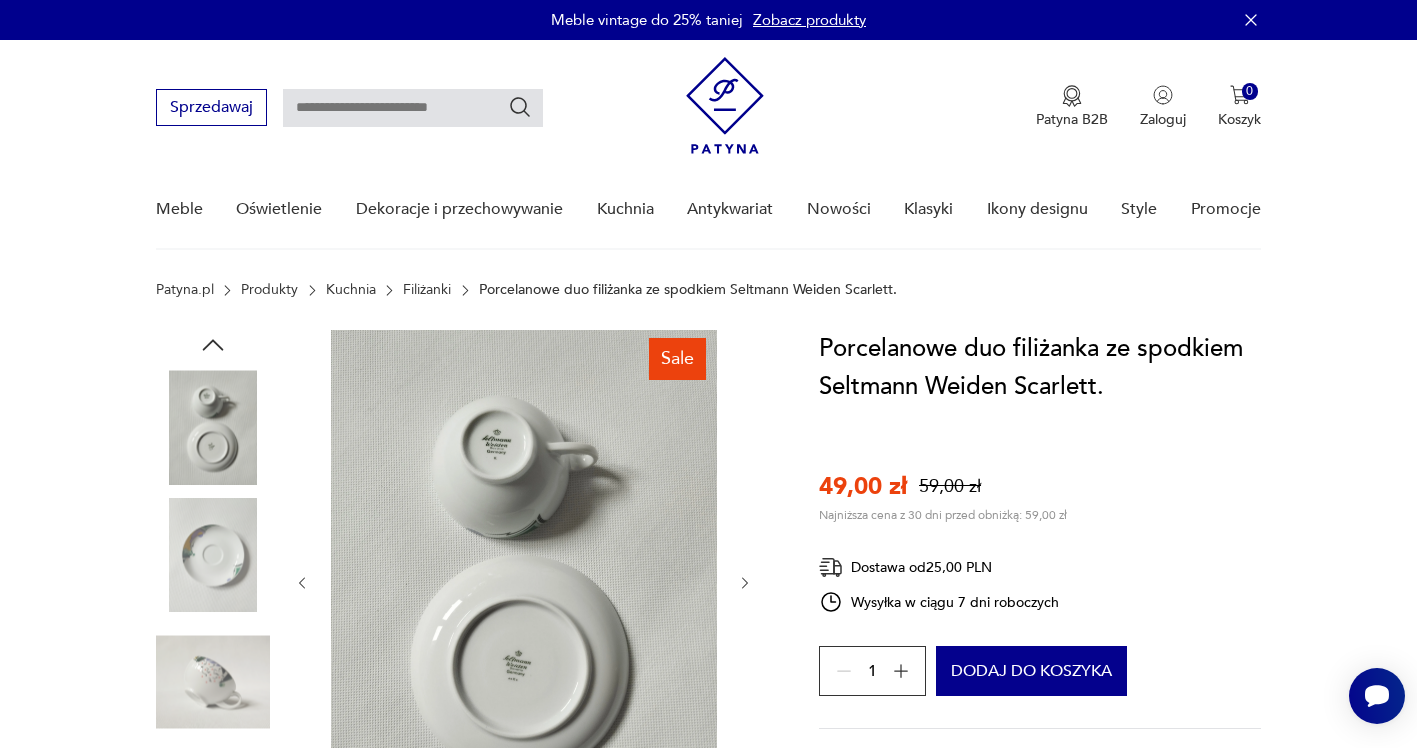 click at bounding box center [213, 682] 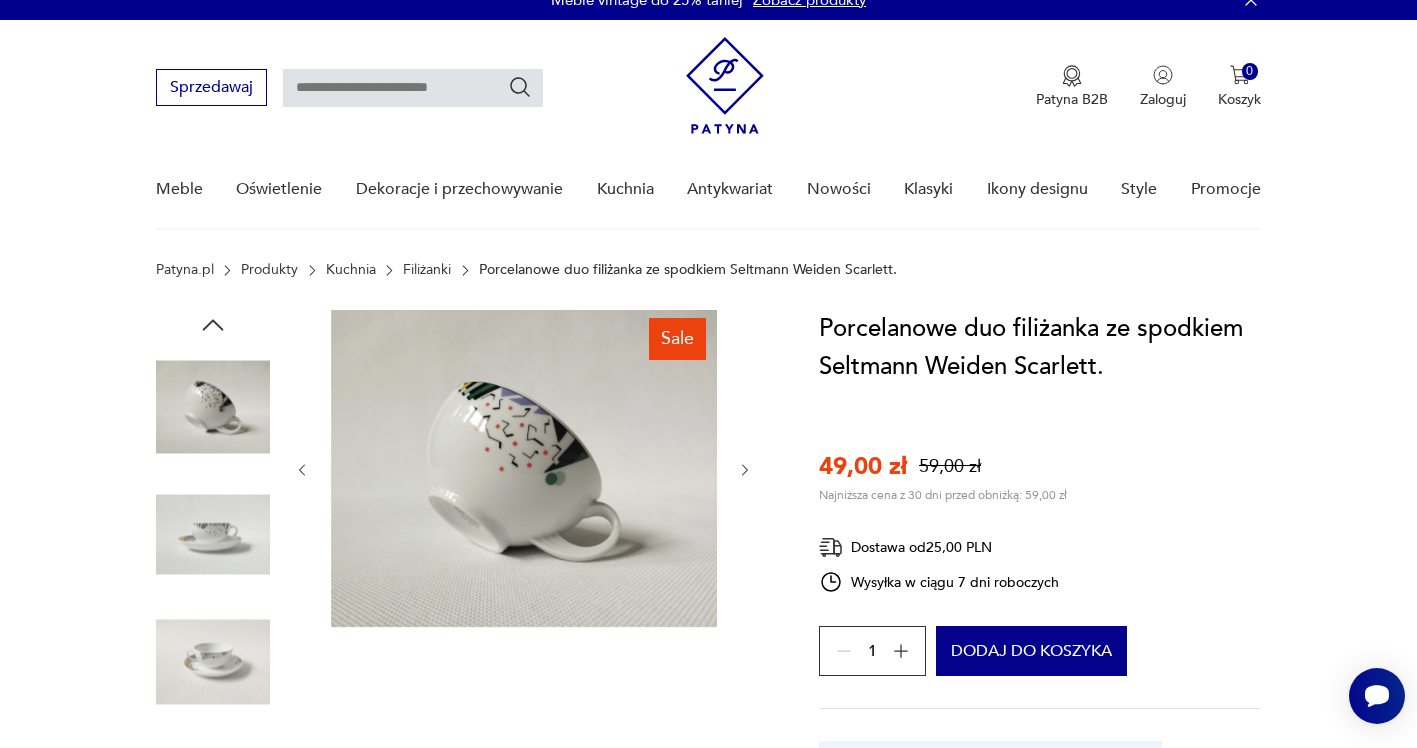 scroll, scrollTop: 300, scrollLeft: 0, axis: vertical 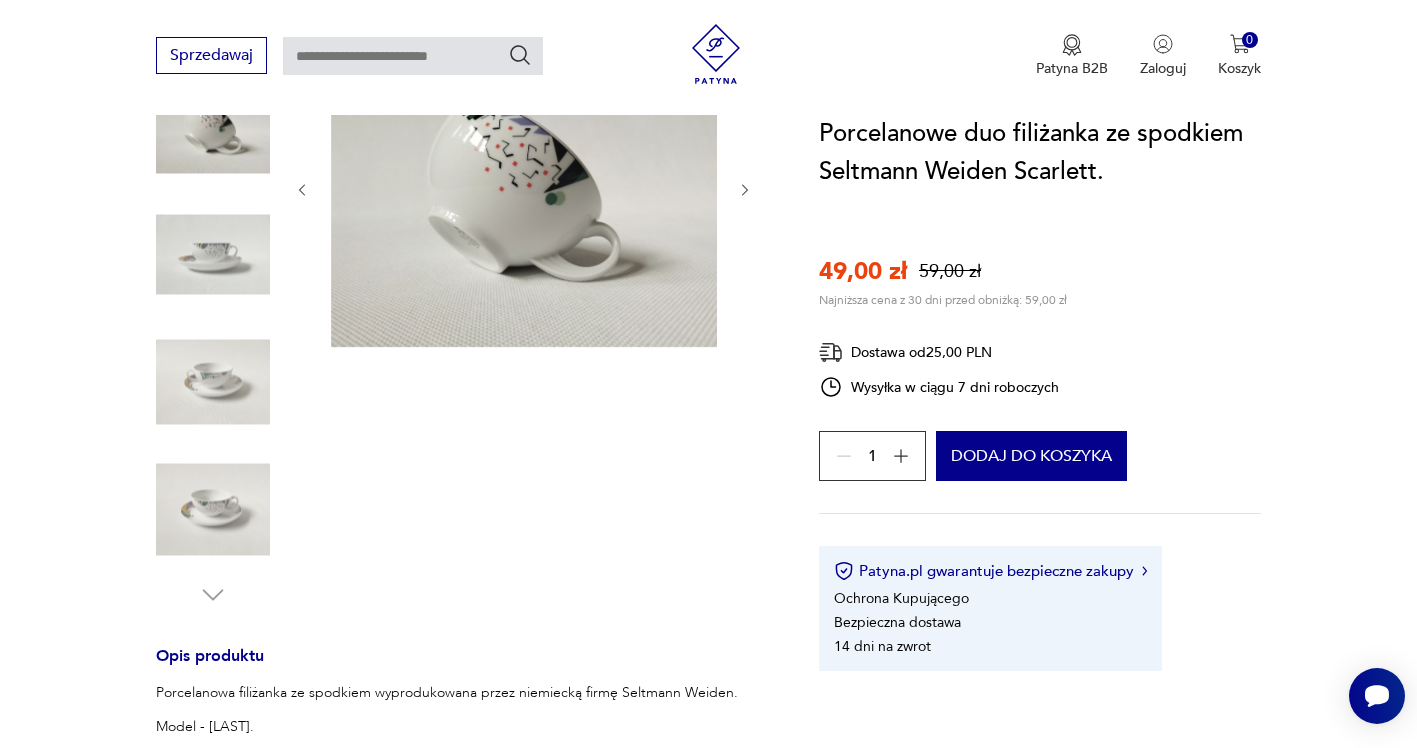click at bounding box center (213, 510) 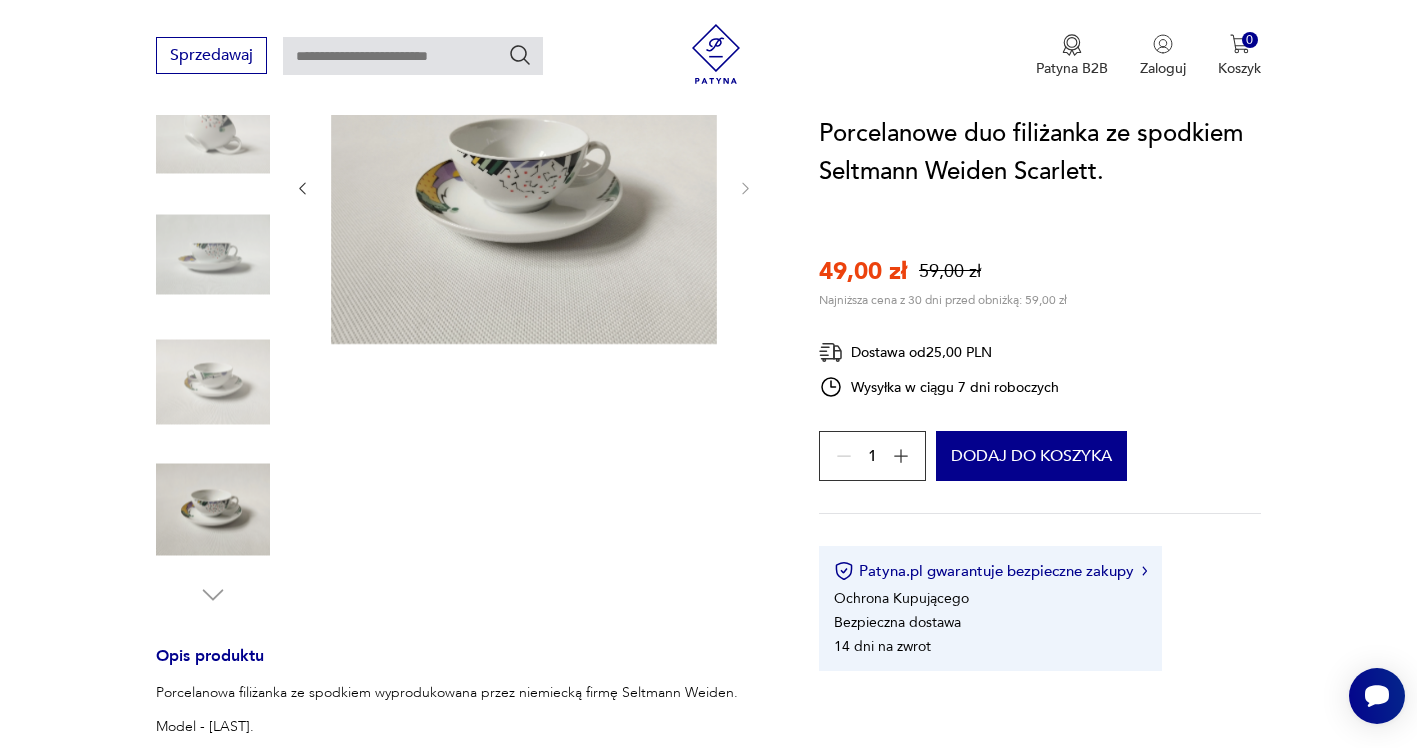 scroll, scrollTop: 731, scrollLeft: 0, axis: vertical 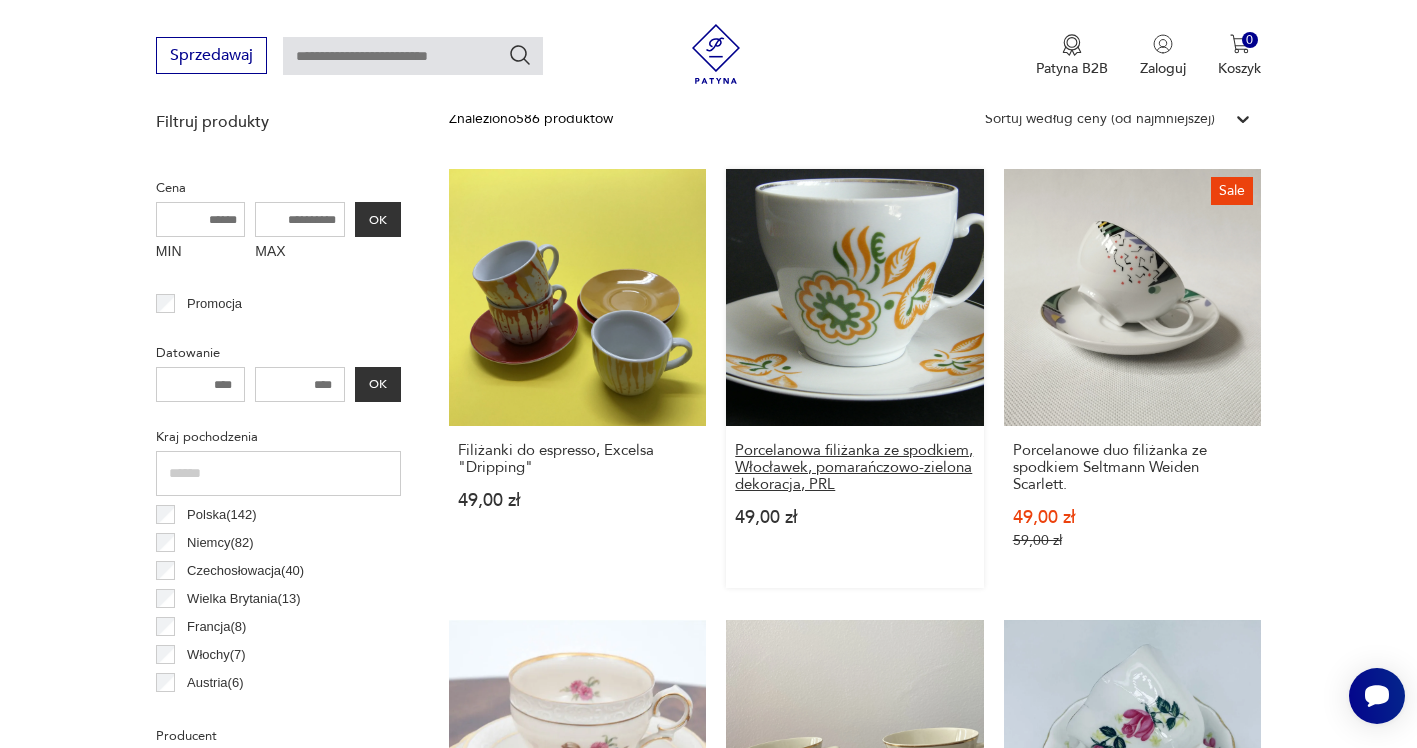 click on "Porcelanowa filiżanka ze spodkiem, Włocławek, pomarańczowo-zielona dekoracja, PRL" at bounding box center (854, 467) 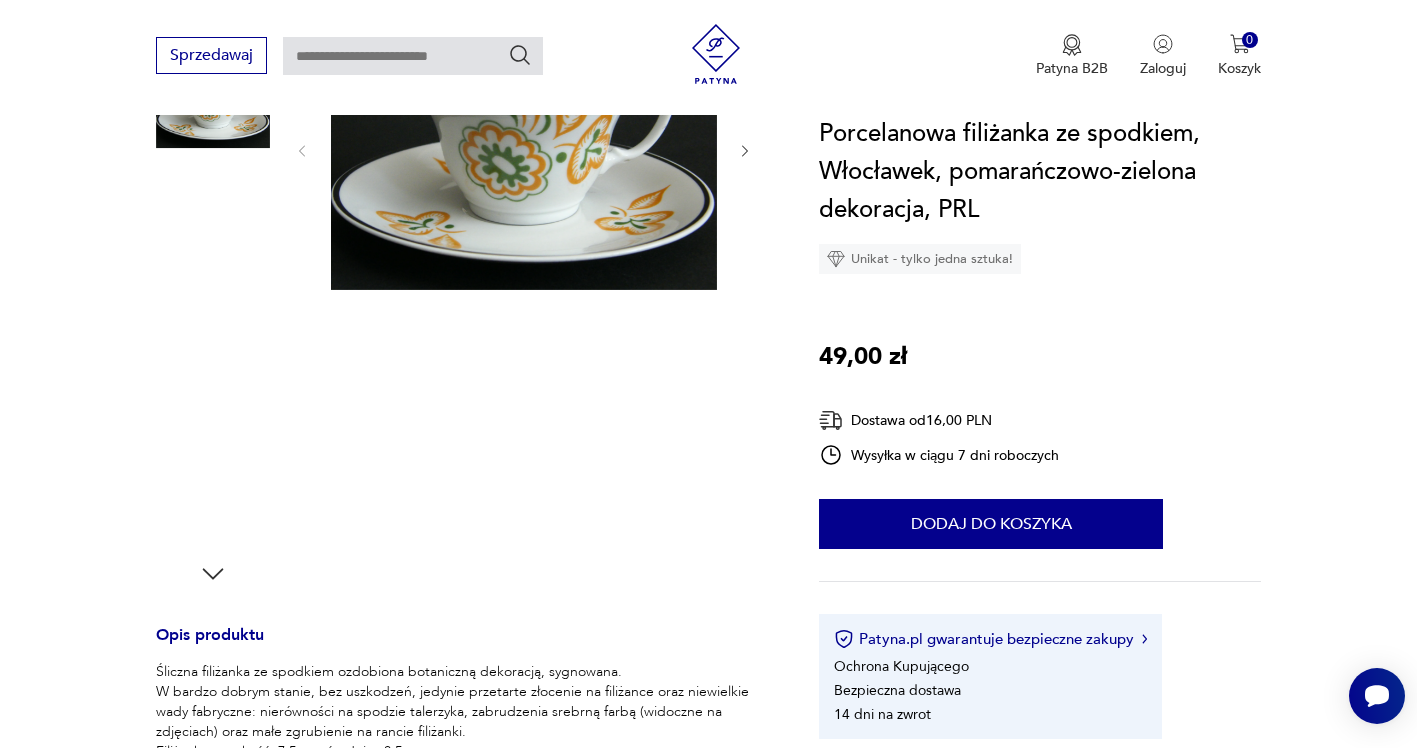 scroll, scrollTop: 500, scrollLeft: 0, axis: vertical 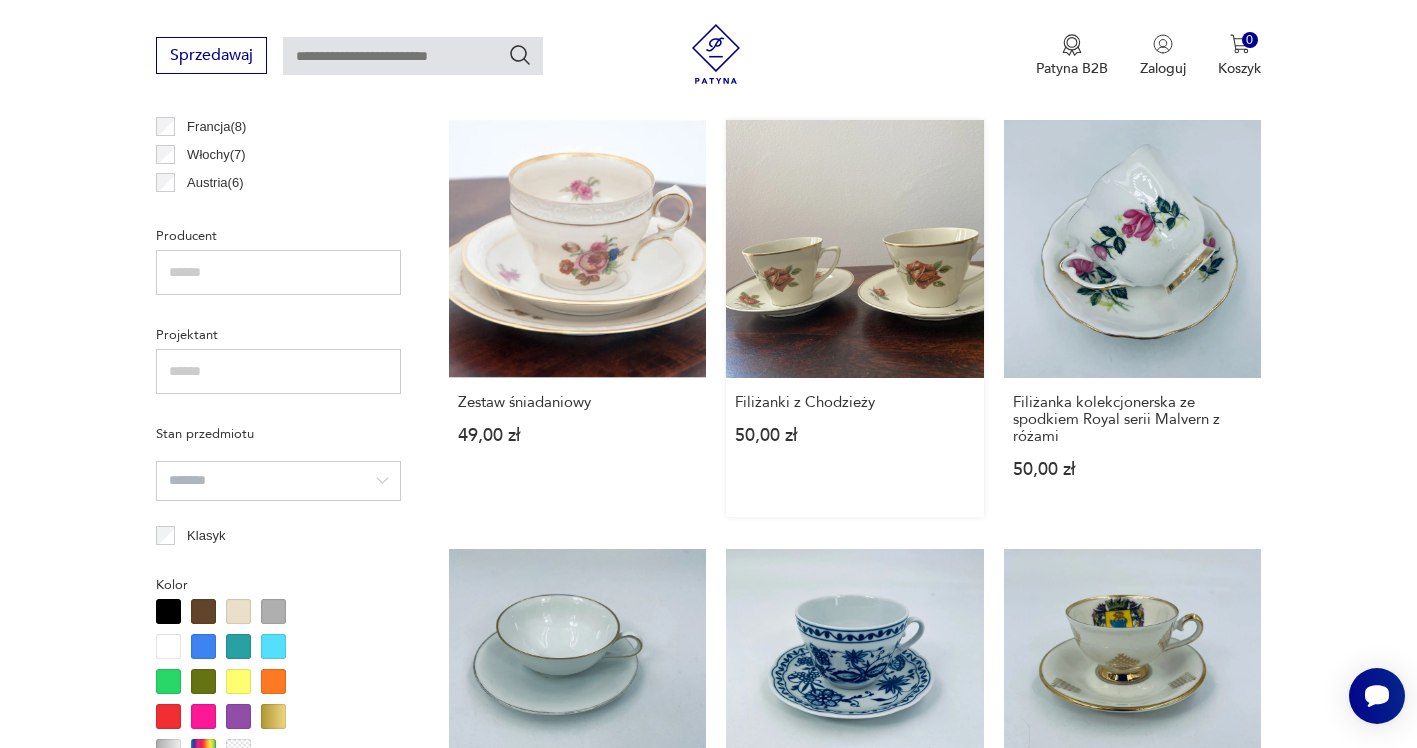 click on "Filiżanki z Chodzieży 50,00 zł" at bounding box center [854, 318] 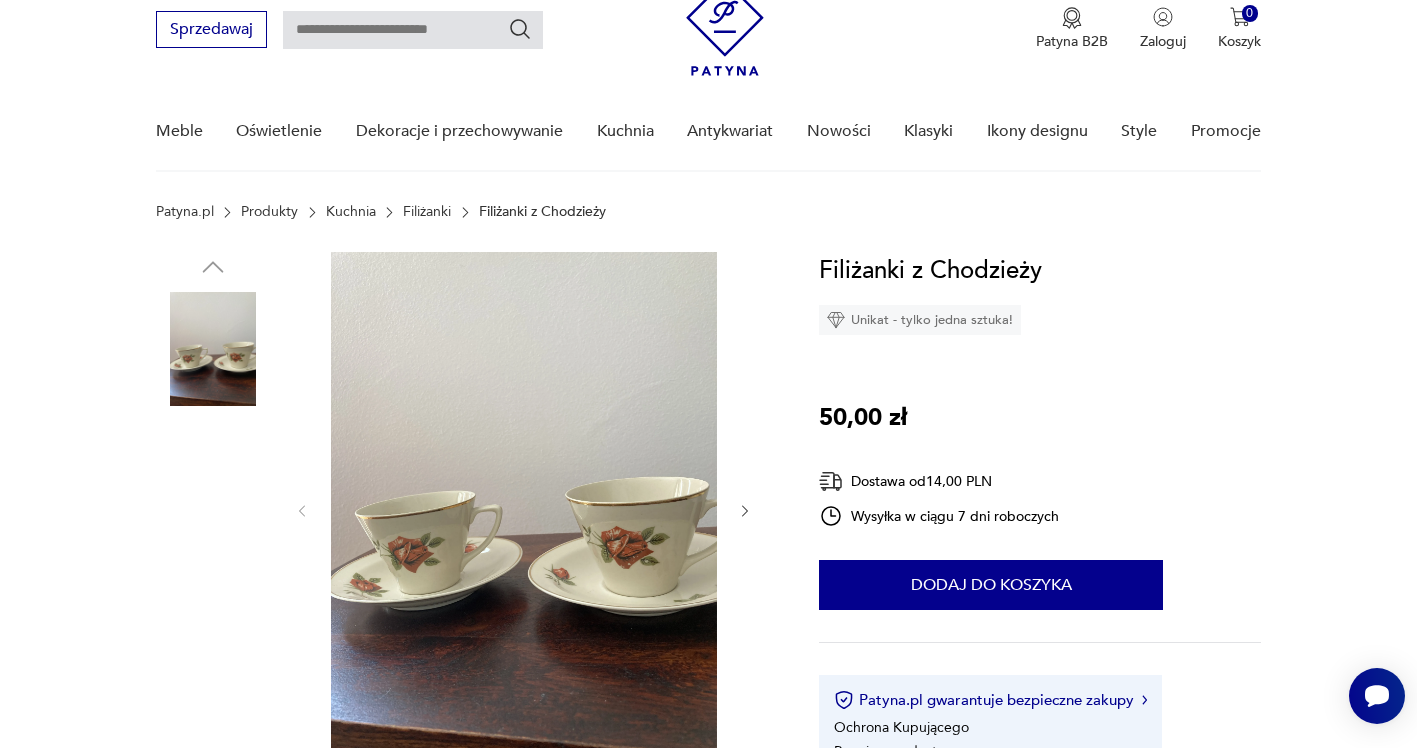 scroll, scrollTop: 200, scrollLeft: 0, axis: vertical 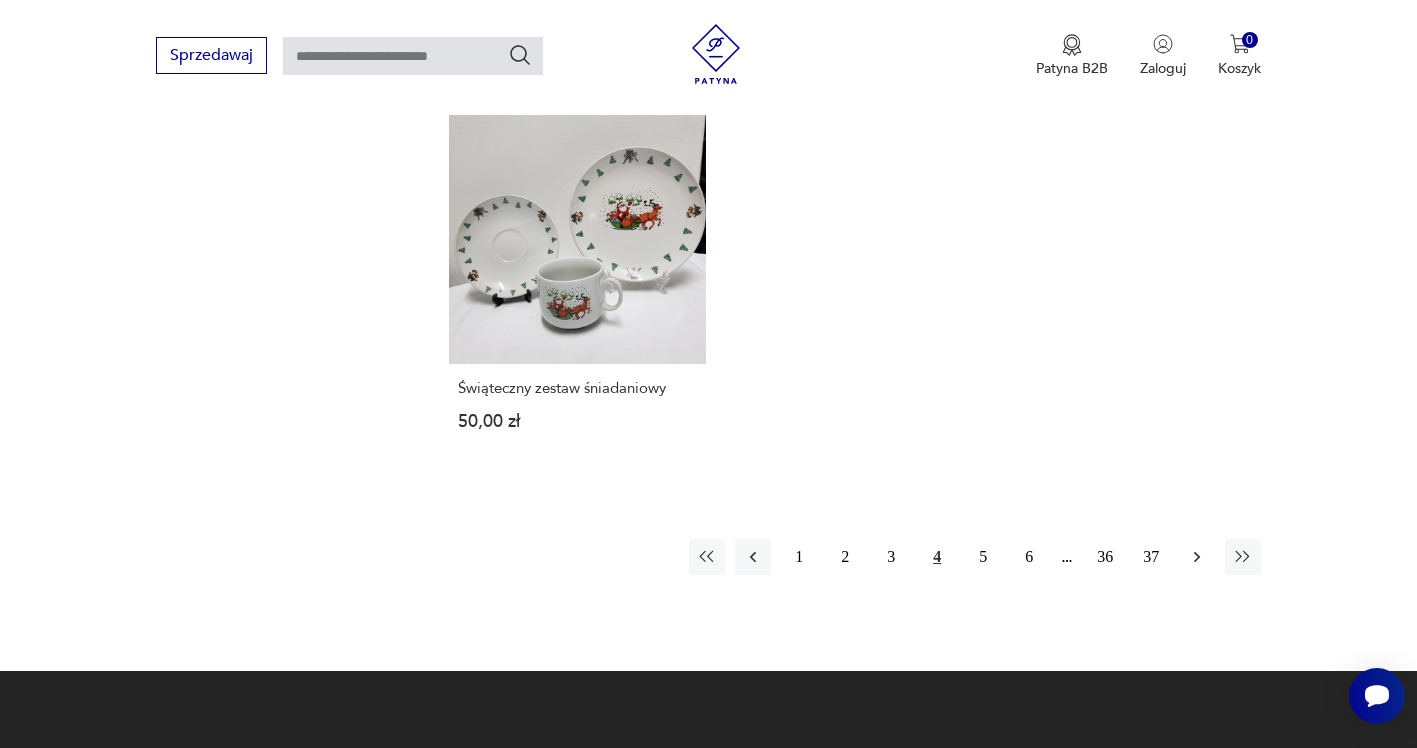 click 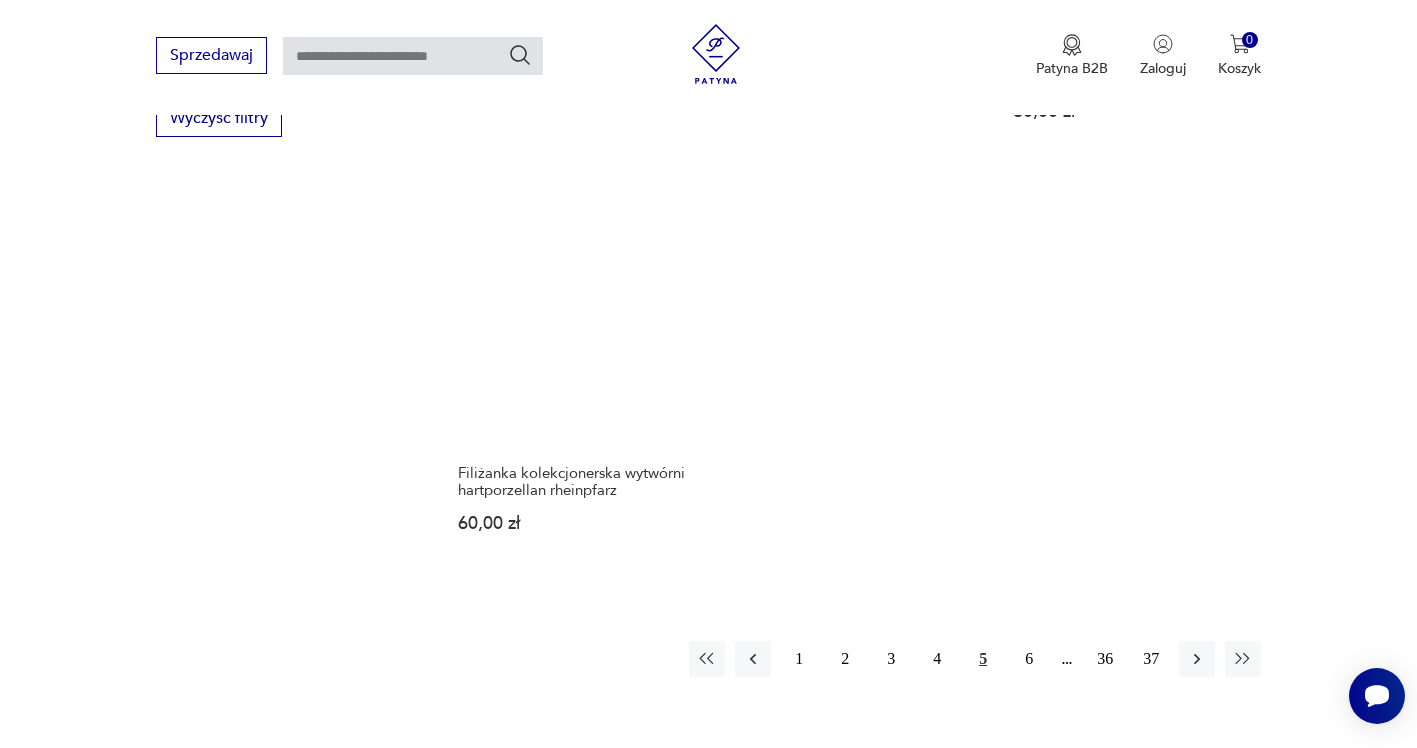 scroll, scrollTop: 2831, scrollLeft: 0, axis: vertical 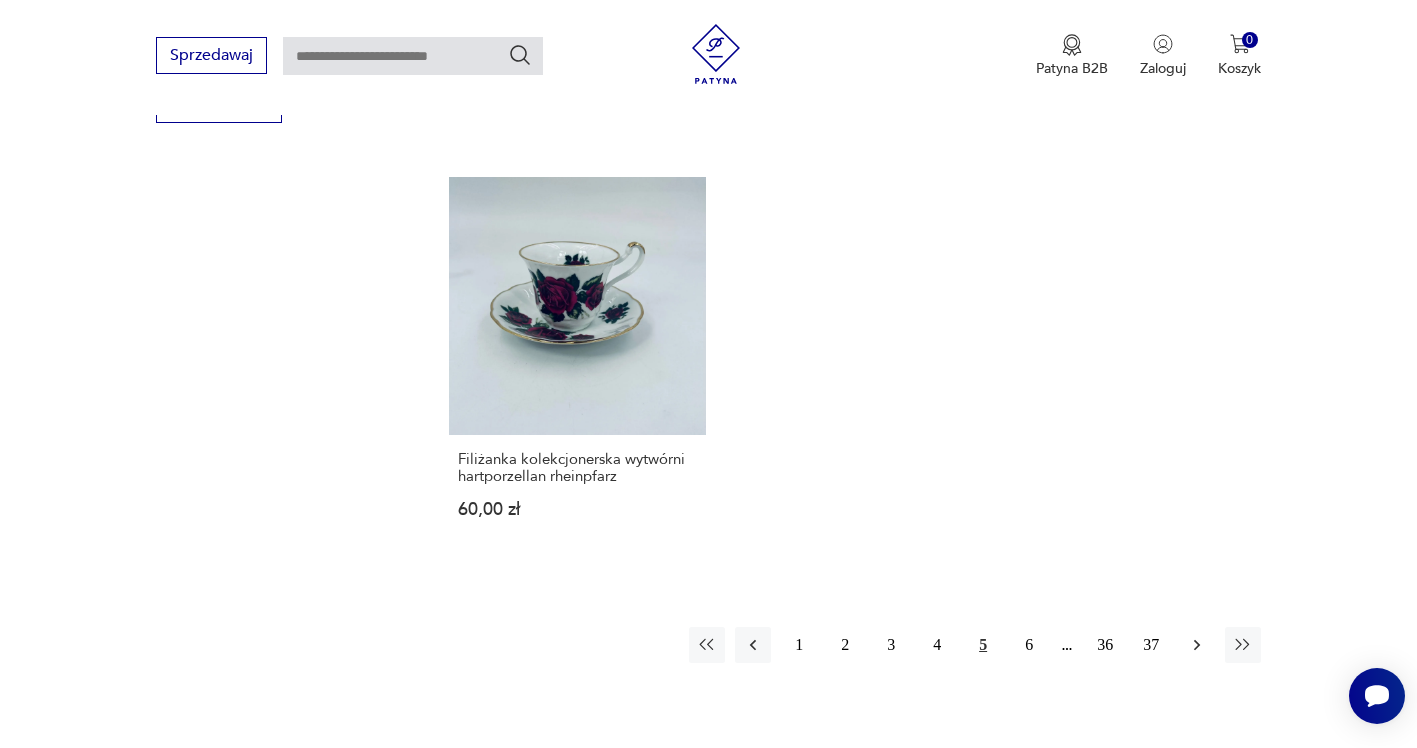 click 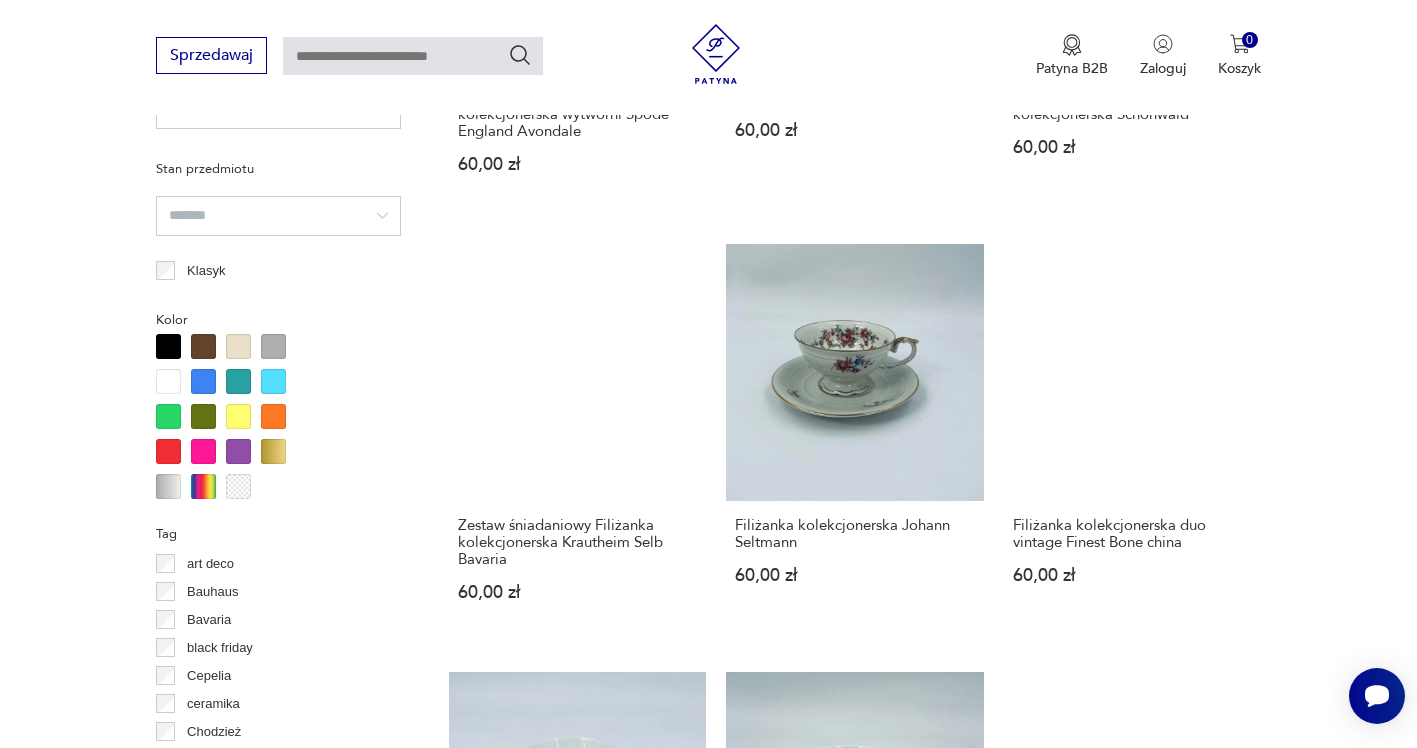 scroll, scrollTop: 1531, scrollLeft: 0, axis: vertical 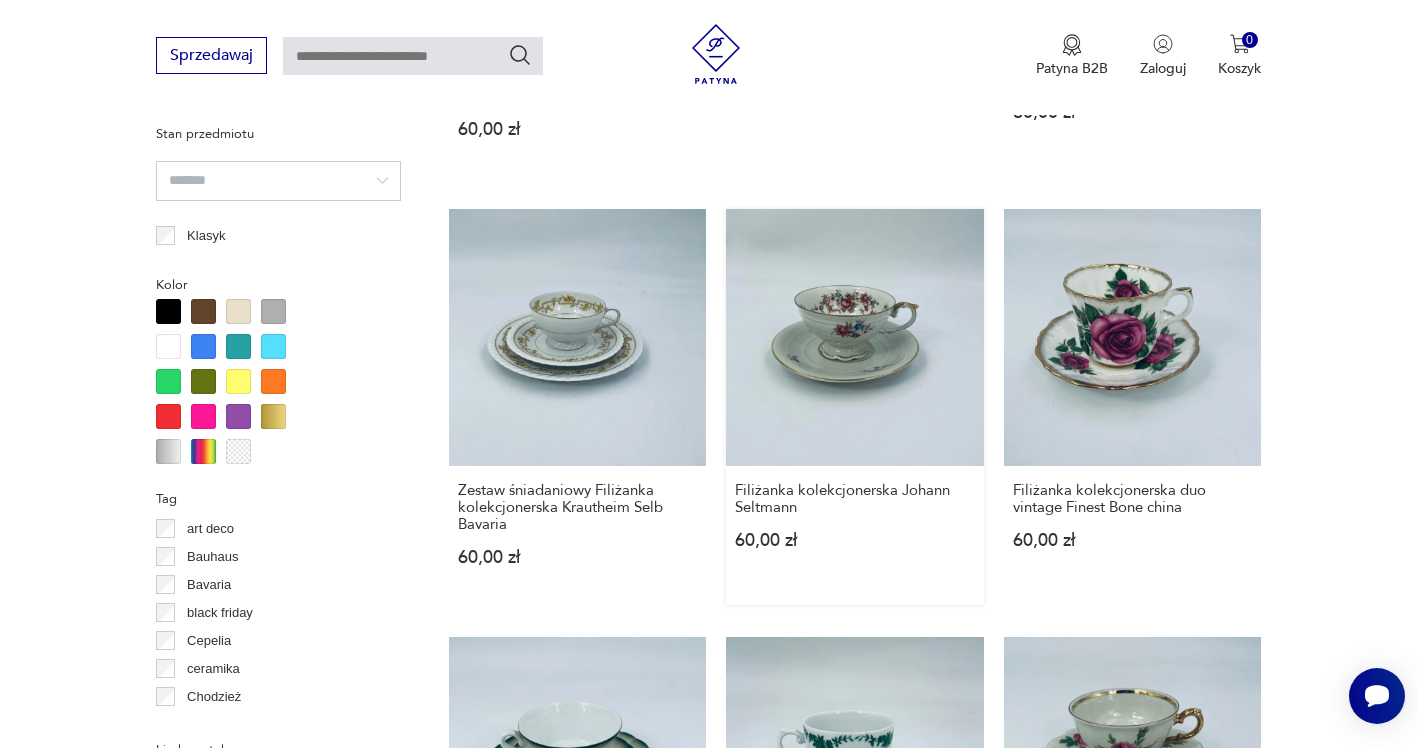 click on "Filiżanka kolekcjonerska Johann Seltmann 60,00 zł" at bounding box center [854, 407] 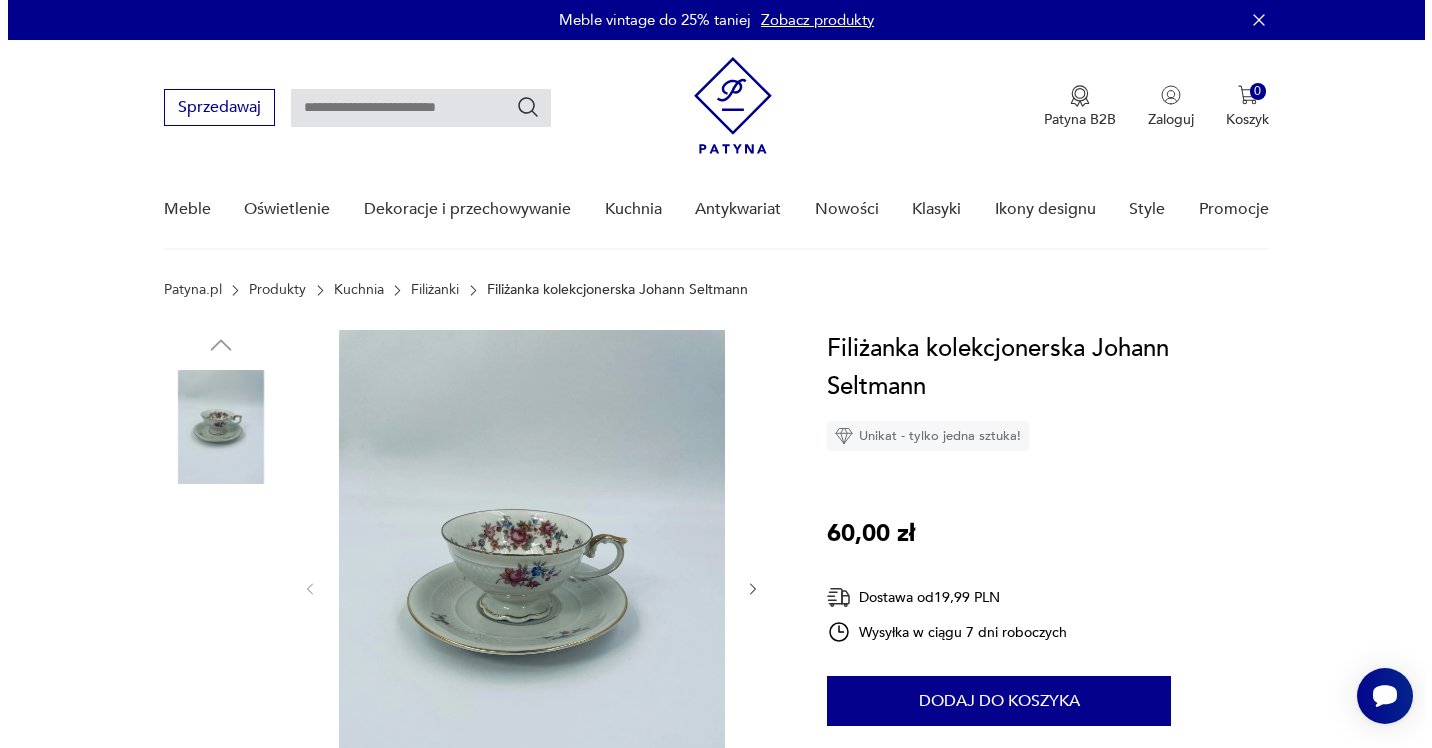 scroll, scrollTop: 100, scrollLeft: 0, axis: vertical 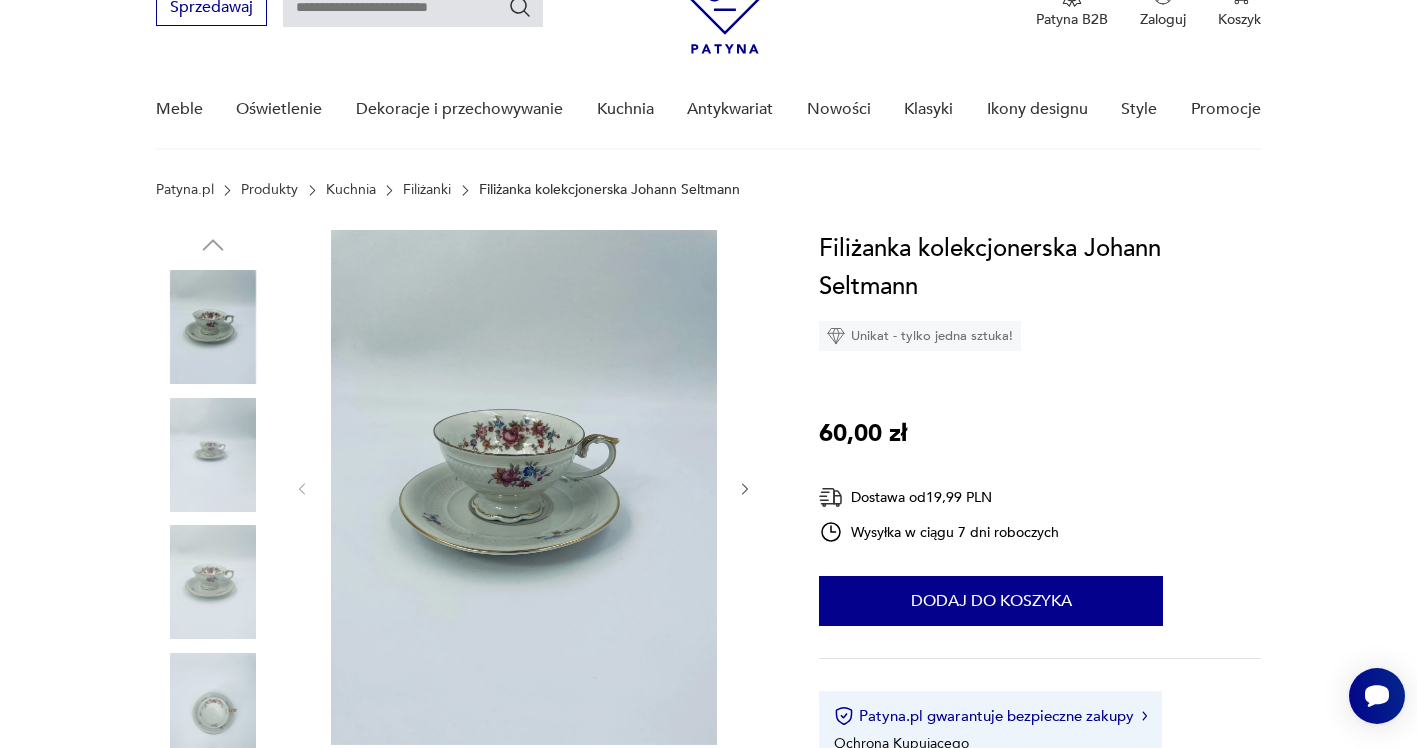 click at bounding box center (524, 487) 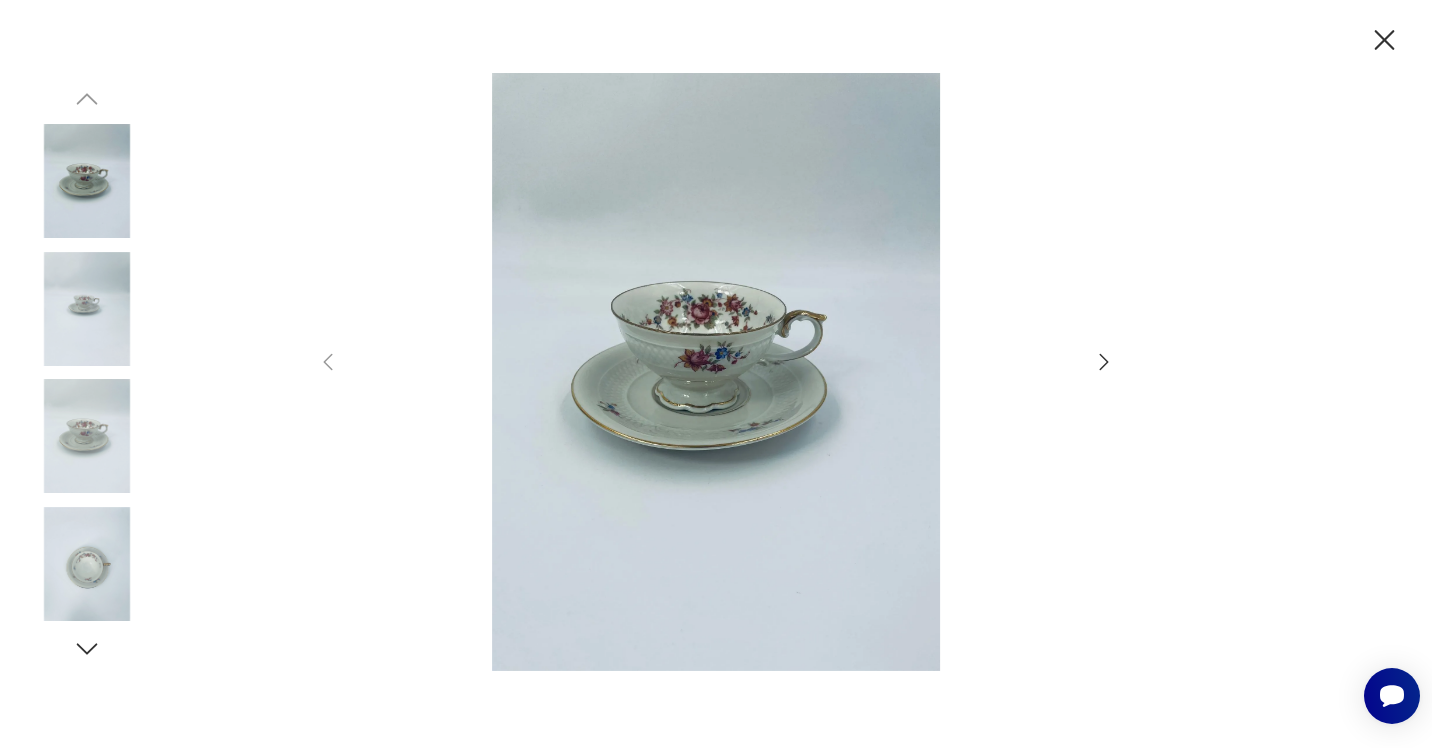 click at bounding box center (716, 372) 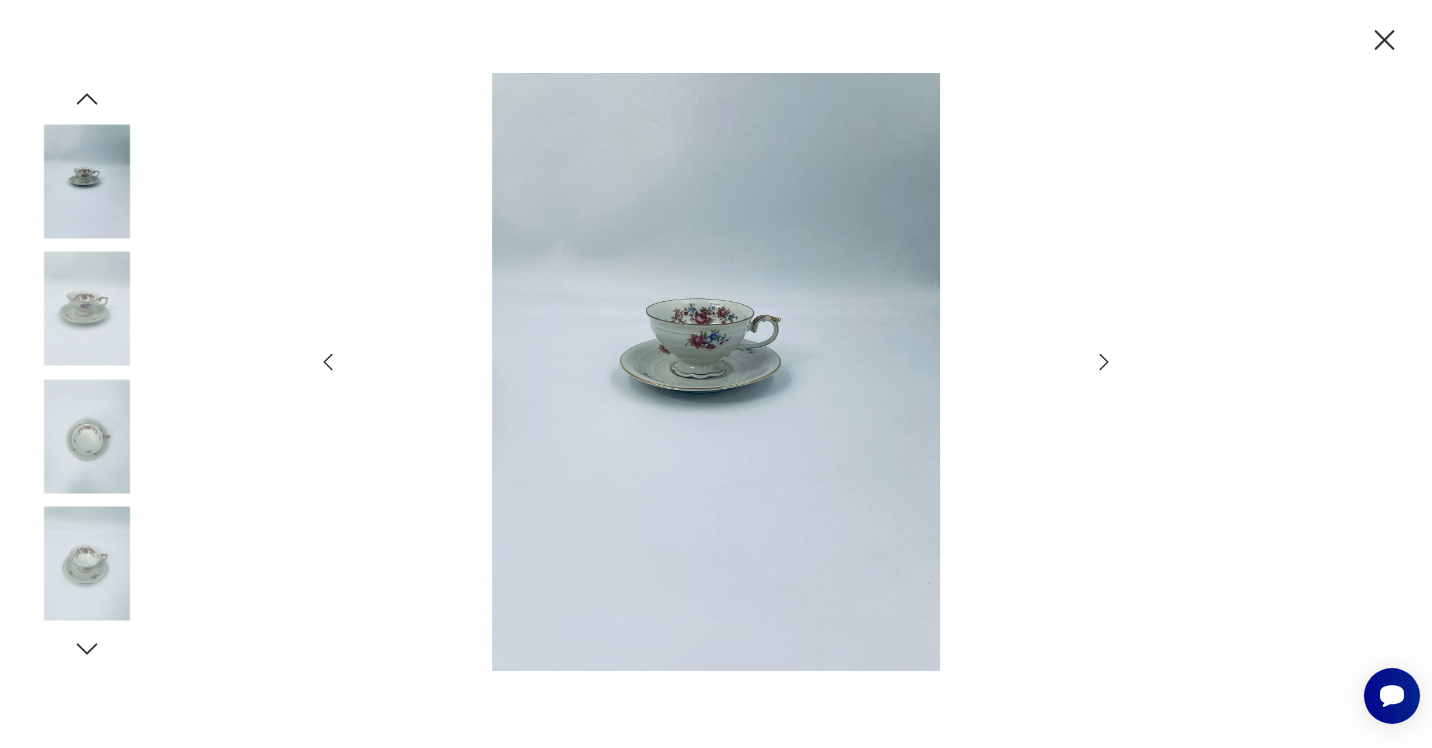 click 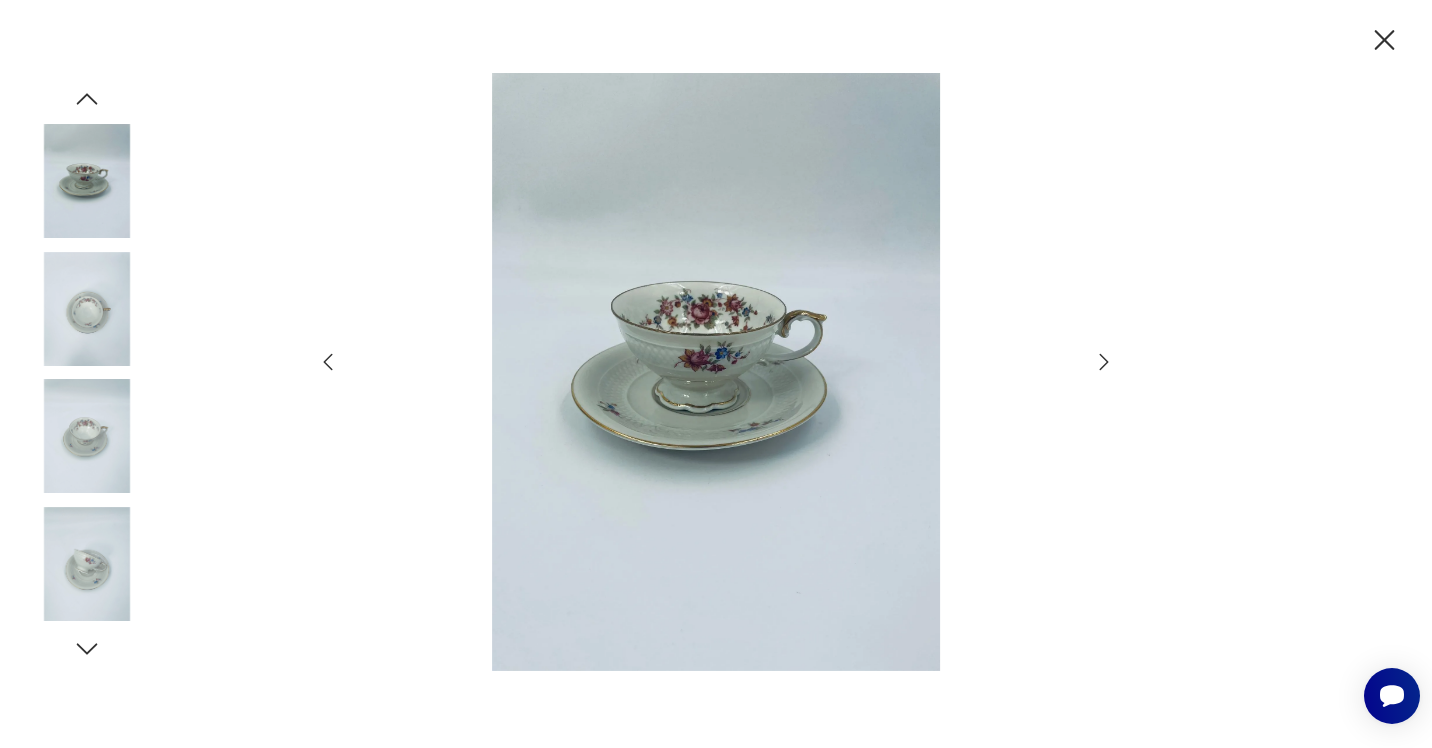 click 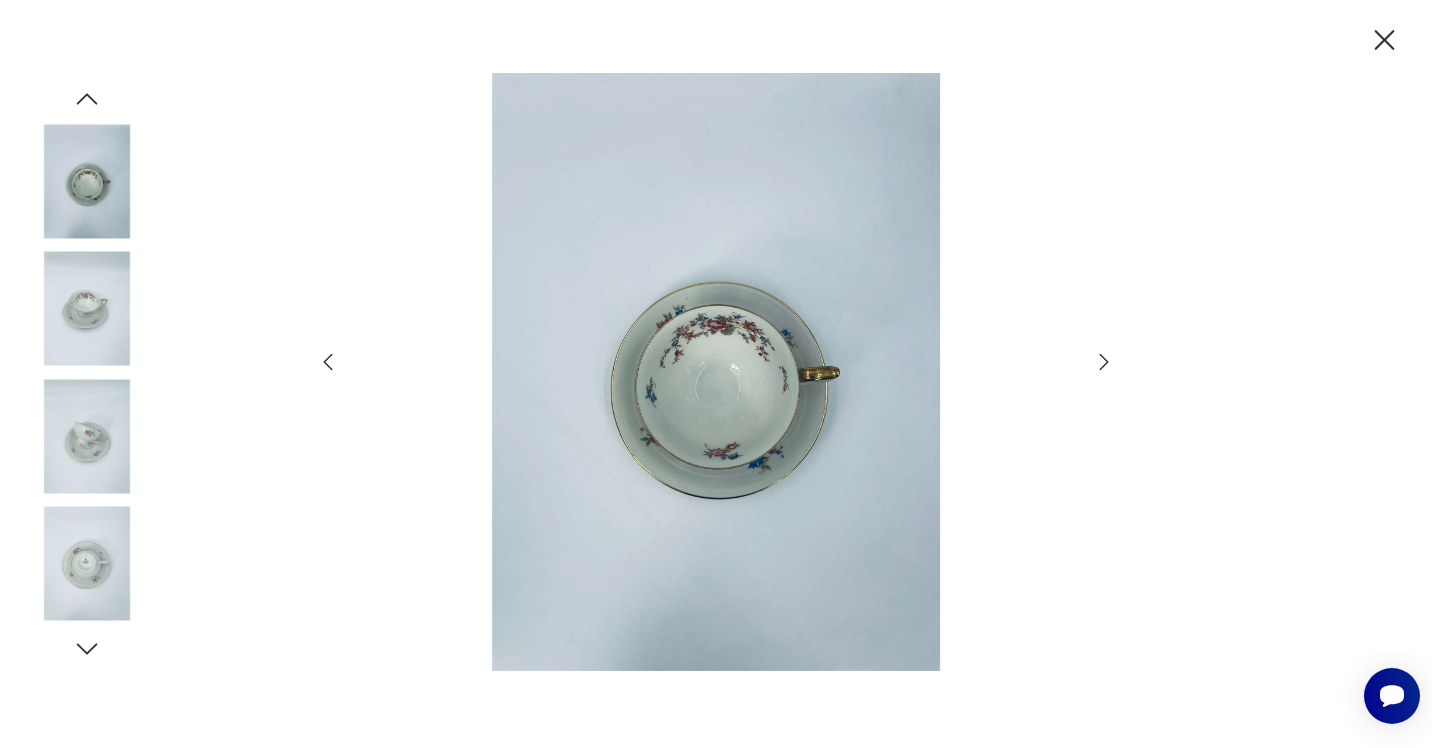 click 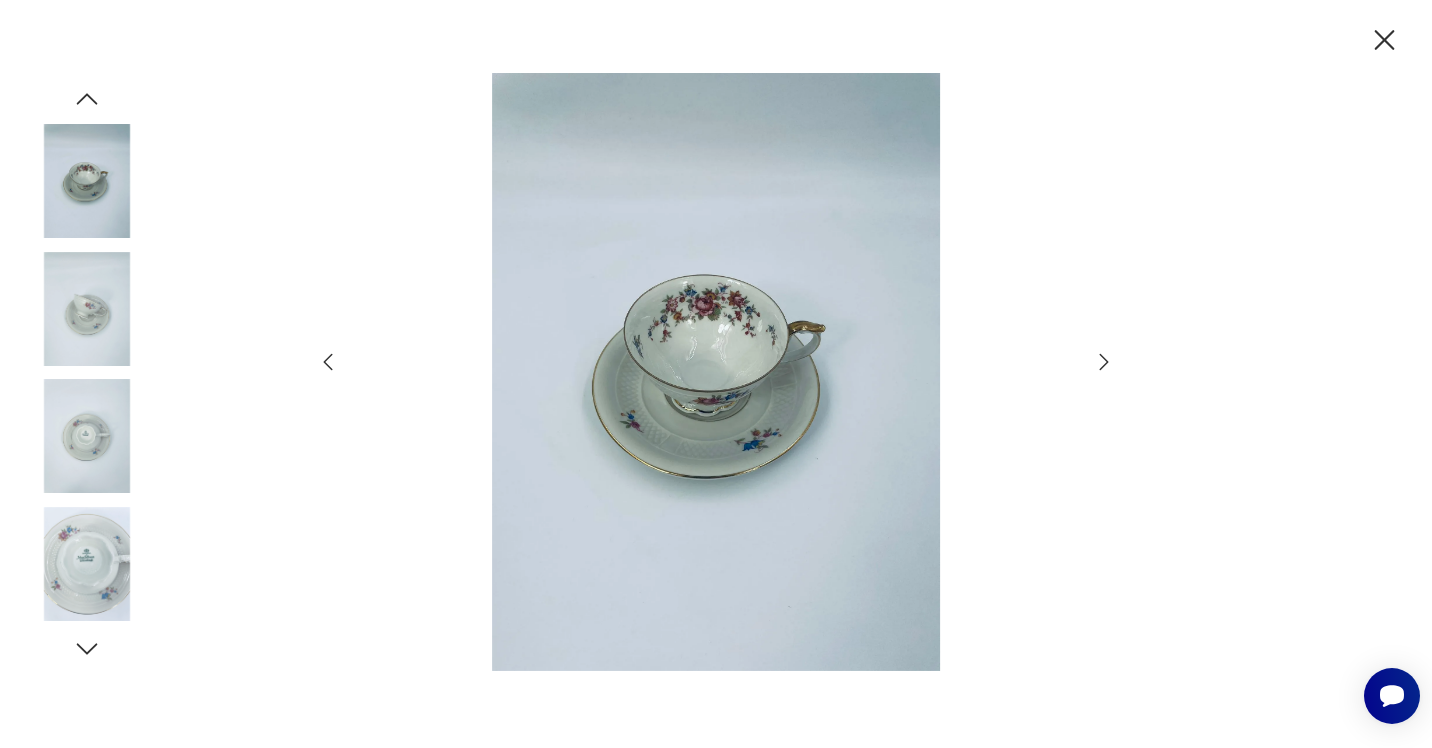 click 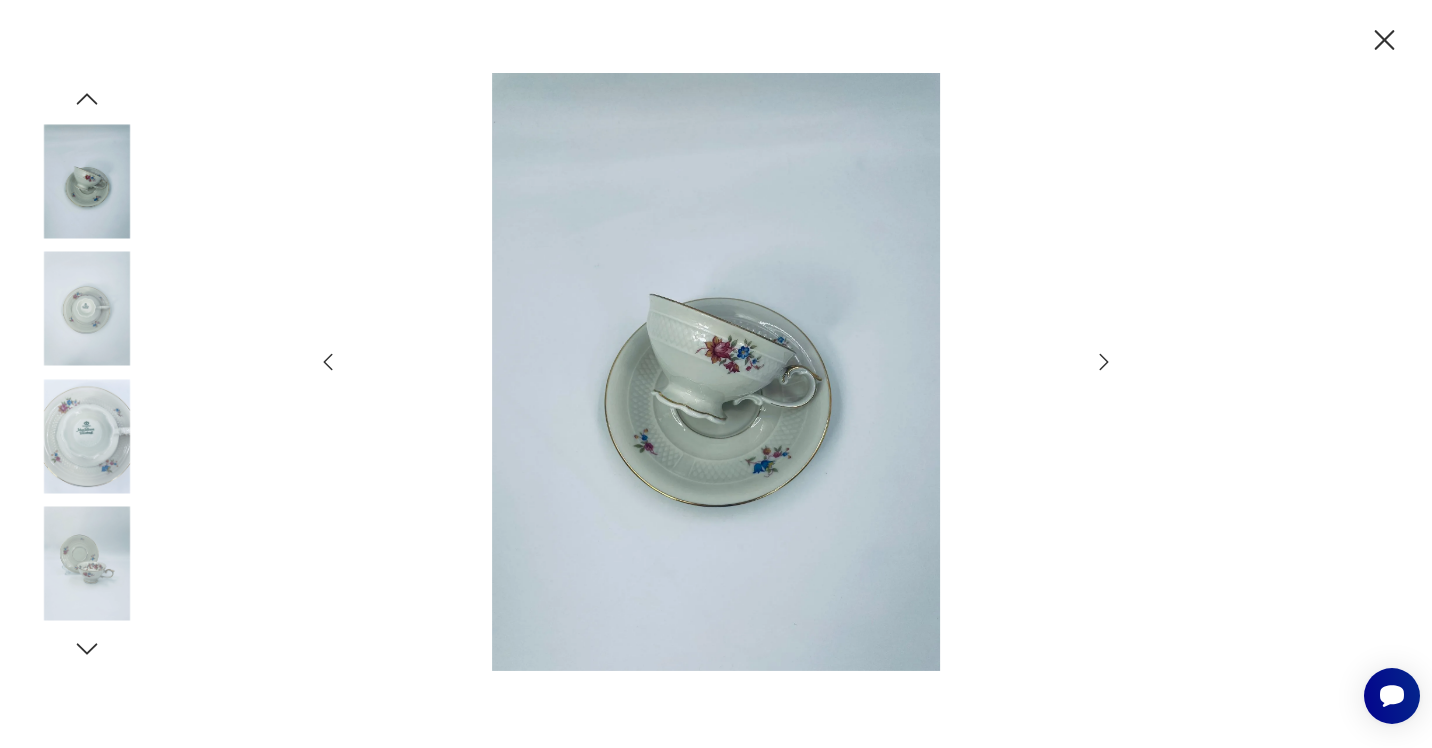 click 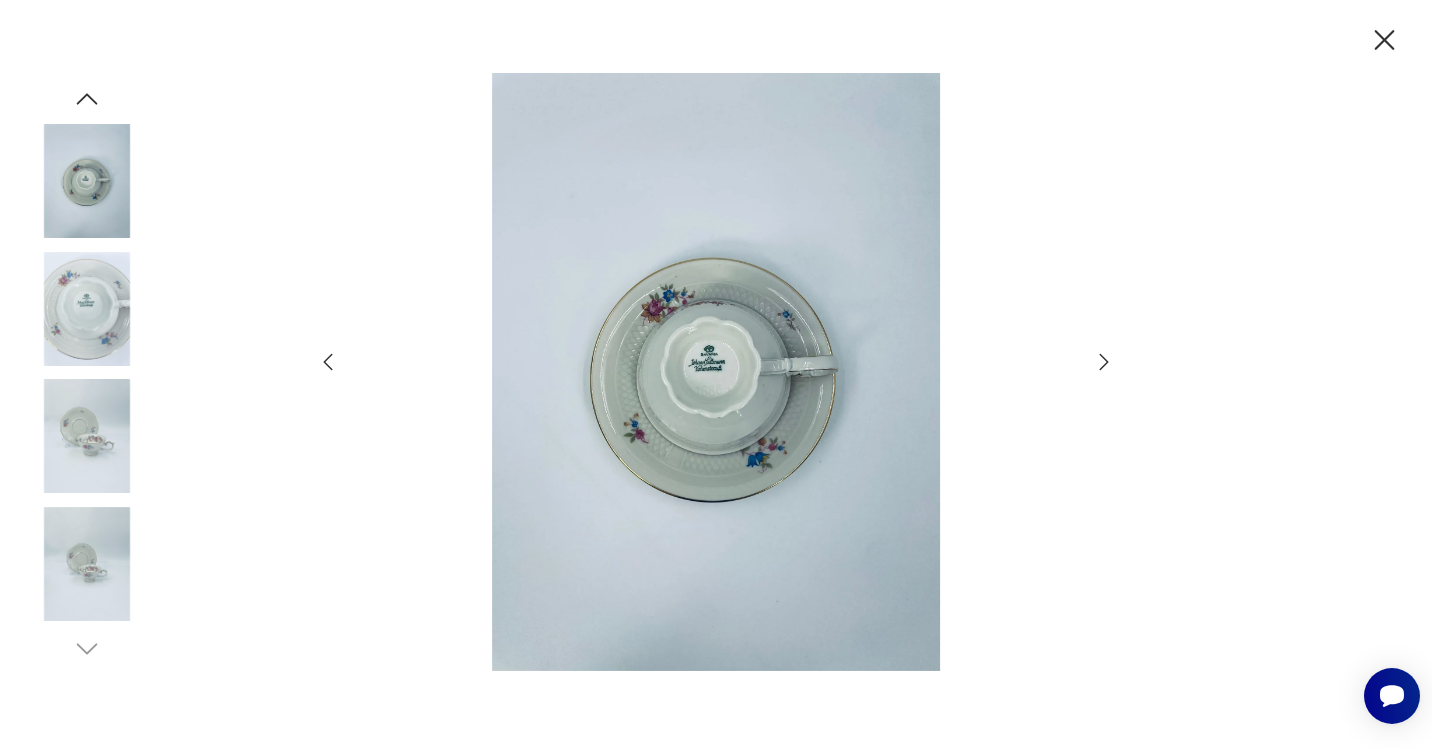 click 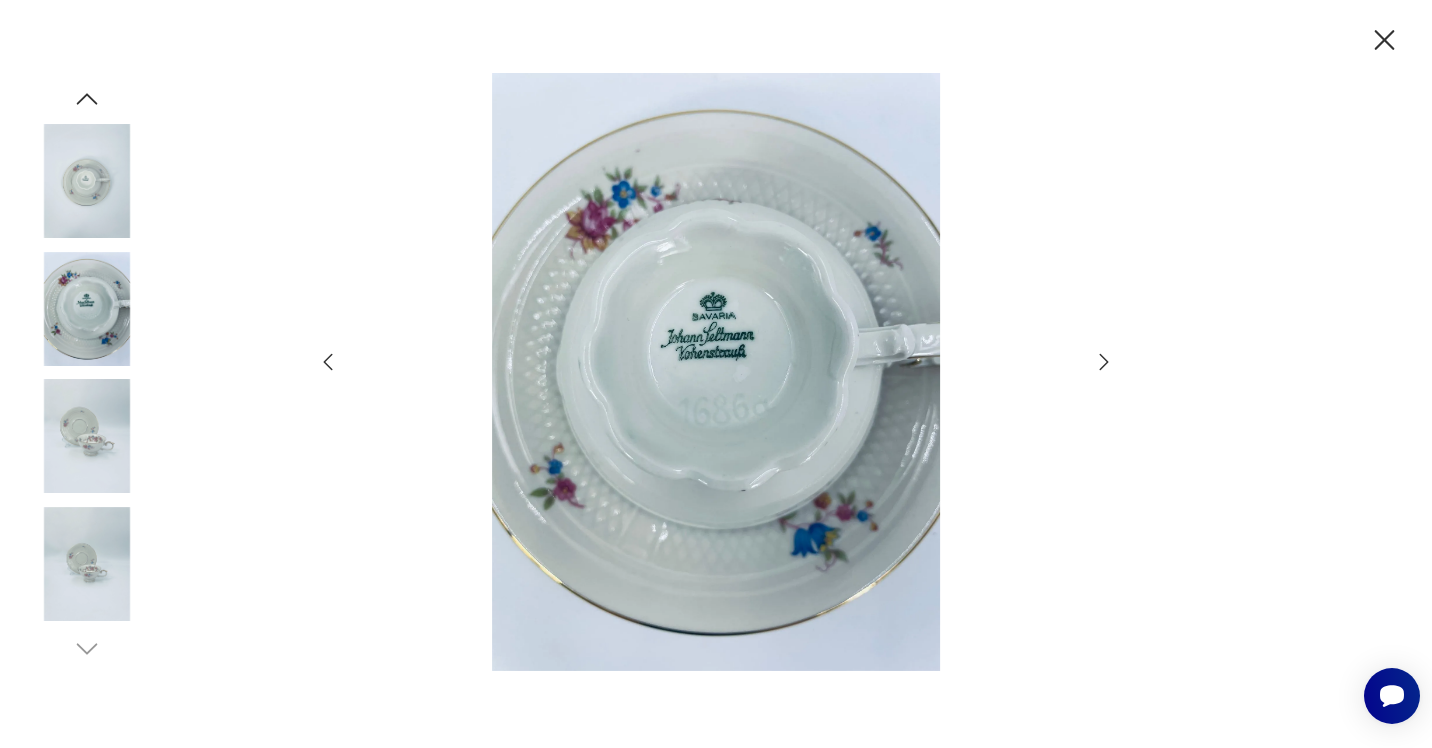click 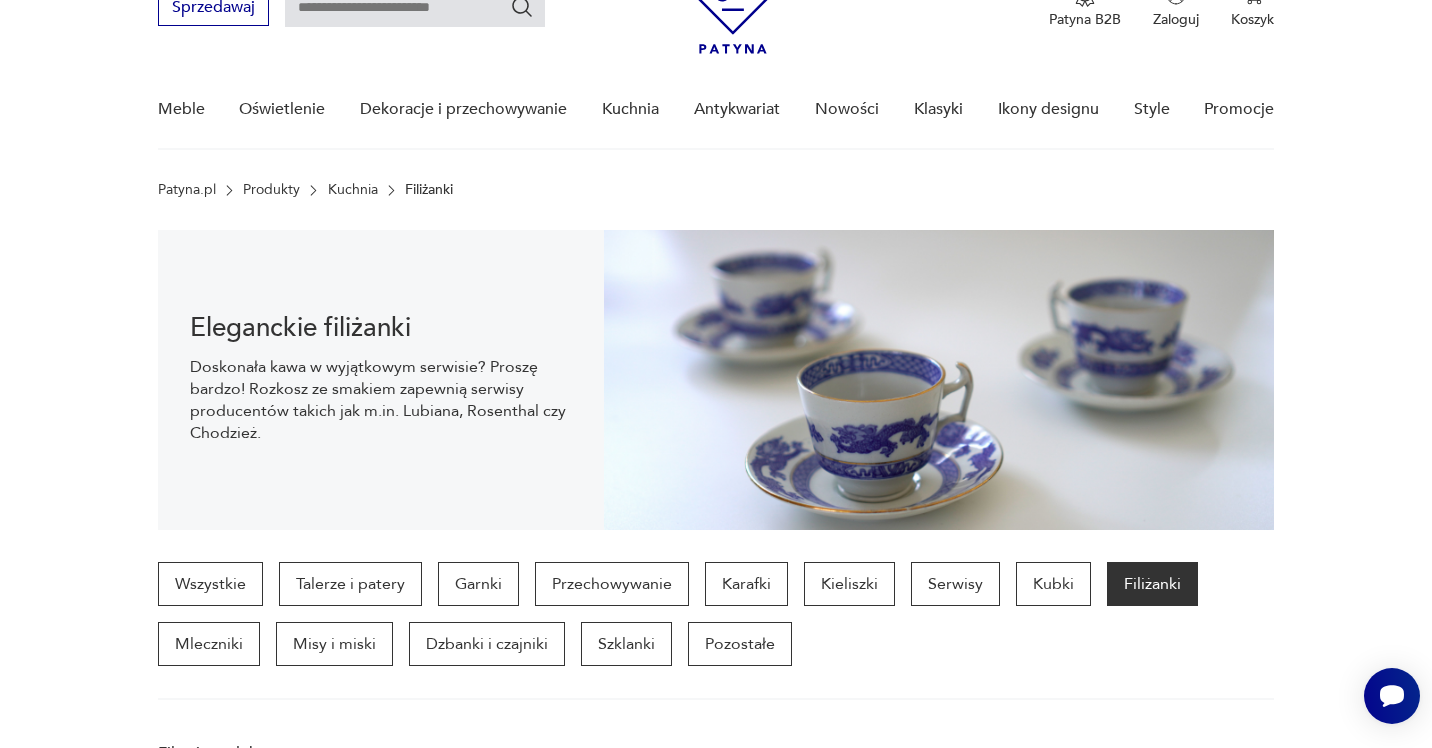 scroll, scrollTop: 1716, scrollLeft: 0, axis: vertical 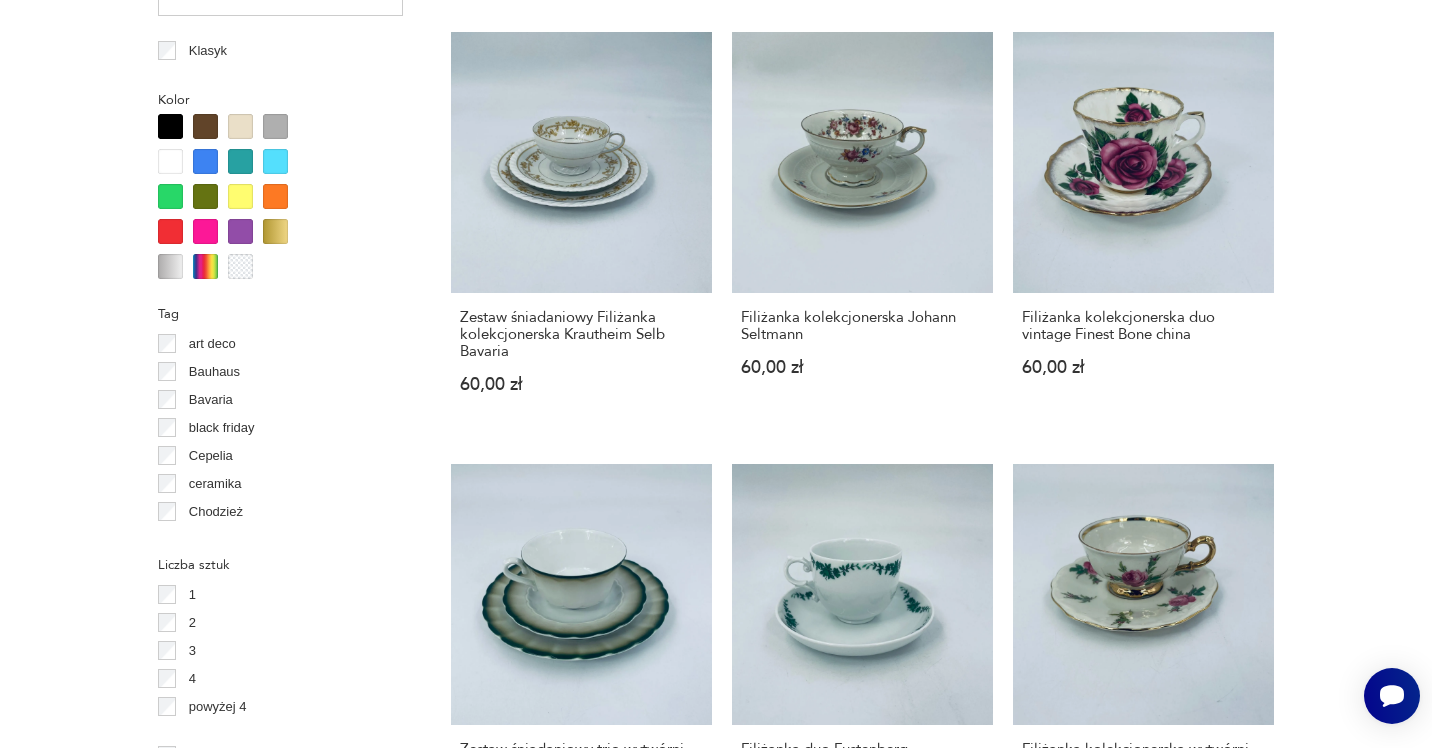 click on "Filtruj produkty Cena MIN MAX OK Promocja Datowanie OK Kraj pochodzenia Polska  ( 142 ) Niemcy  ( 82 ) Czechosłowacja  ( 40 ) Wielka Brytania  ( 13 ) Francja  ( 8 ) Włochy  ( 7 ) Austria  ( 6 ) Finlandia  ( 5 ) Producent Projektant Stan przedmiotu Klasyk Kolor Tag art deco Bauhaus Bavaria black friday Cepelia ceramika Chodzież Ćmielów Liczba sztuk 1 2 3 4 powyżej 4 Sygnatura Zdobienie brak inne malatura nadruk szkliwienie złocenie Tworzywo biskwit fajans inne porcelana porcelit Wyczyść filtry Znaleziono  586   produktów Filtruj Sortuj według ceny (od najmniejszej) Sortuj według ceny (od najmniejszej) Filiżanka Werina, ZPS Pruszków, klasyk PRL 60,00 zł Filiżanka kolekcjonerska wytwórni Bareuther Waldsassen Bavaria 60,00 zł Zestaw śniadaniowy Filiżanka kolekcjonerska Echt Schuman 60,00 zł Zestaw śniadaniowy Filiżanka kolekcjonerska wytwórni Spode England Avondale 60,00 zł Filiżanka kolekcjonerska Rosenthal 60,00 zł Zestaw śniadaniowy Filiżanka kolekcjonerska Schönwald 1 2 5 6" at bounding box center [716, 498] 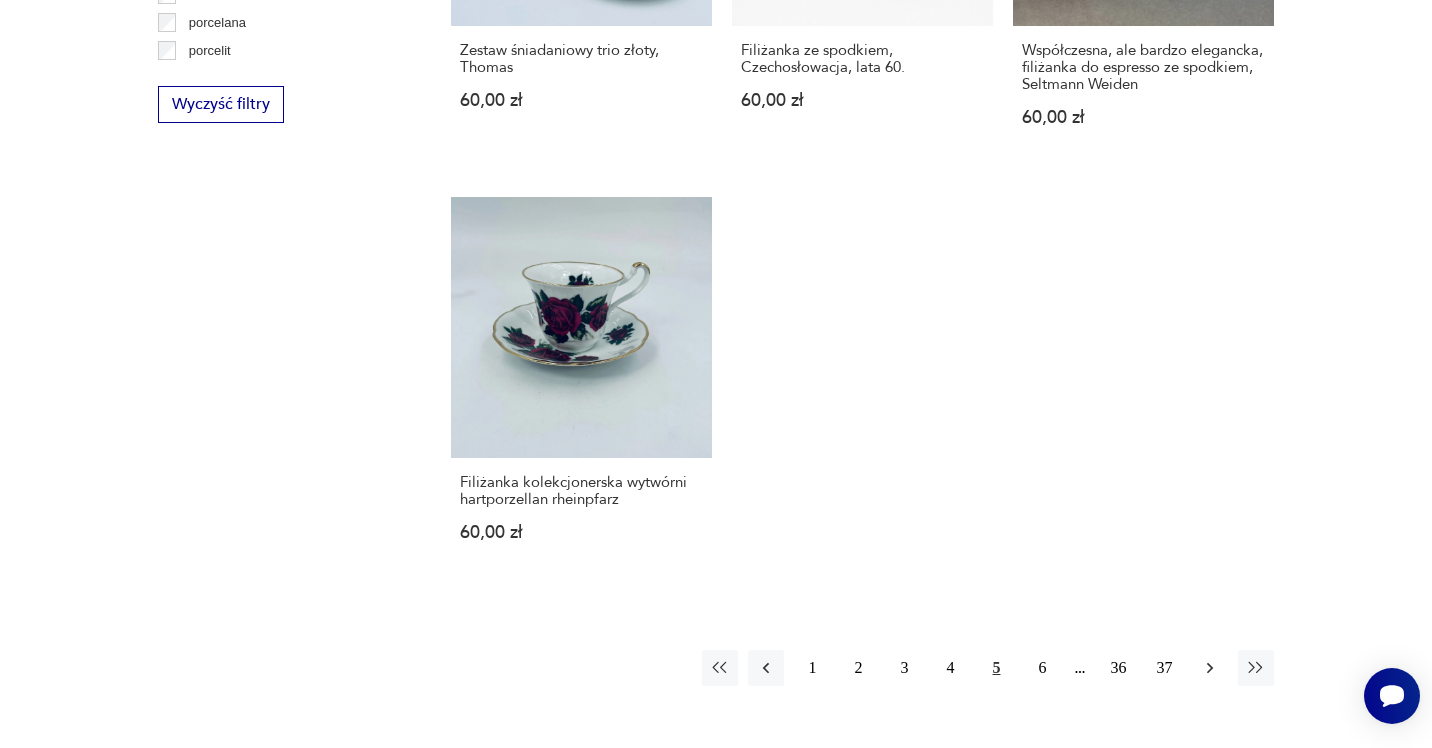 click 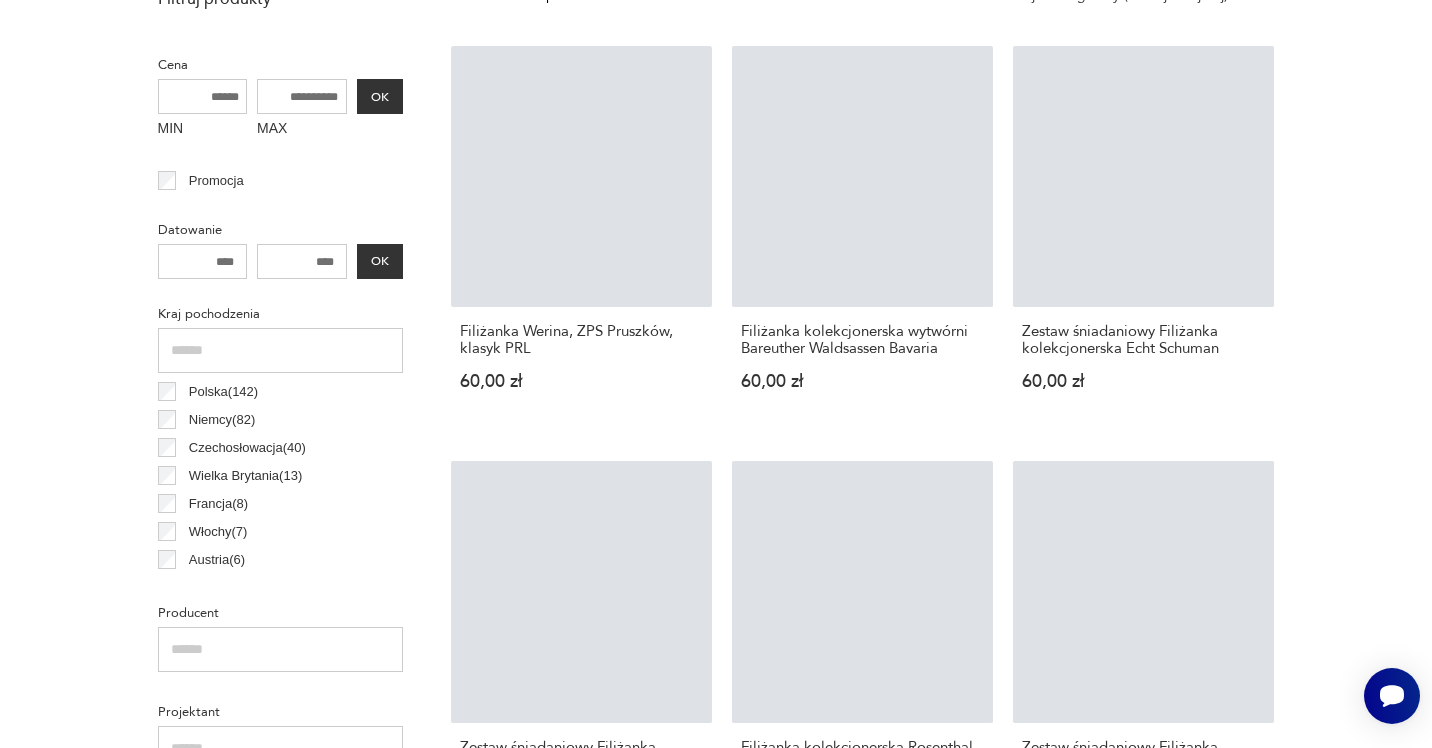 scroll, scrollTop: 531, scrollLeft: 0, axis: vertical 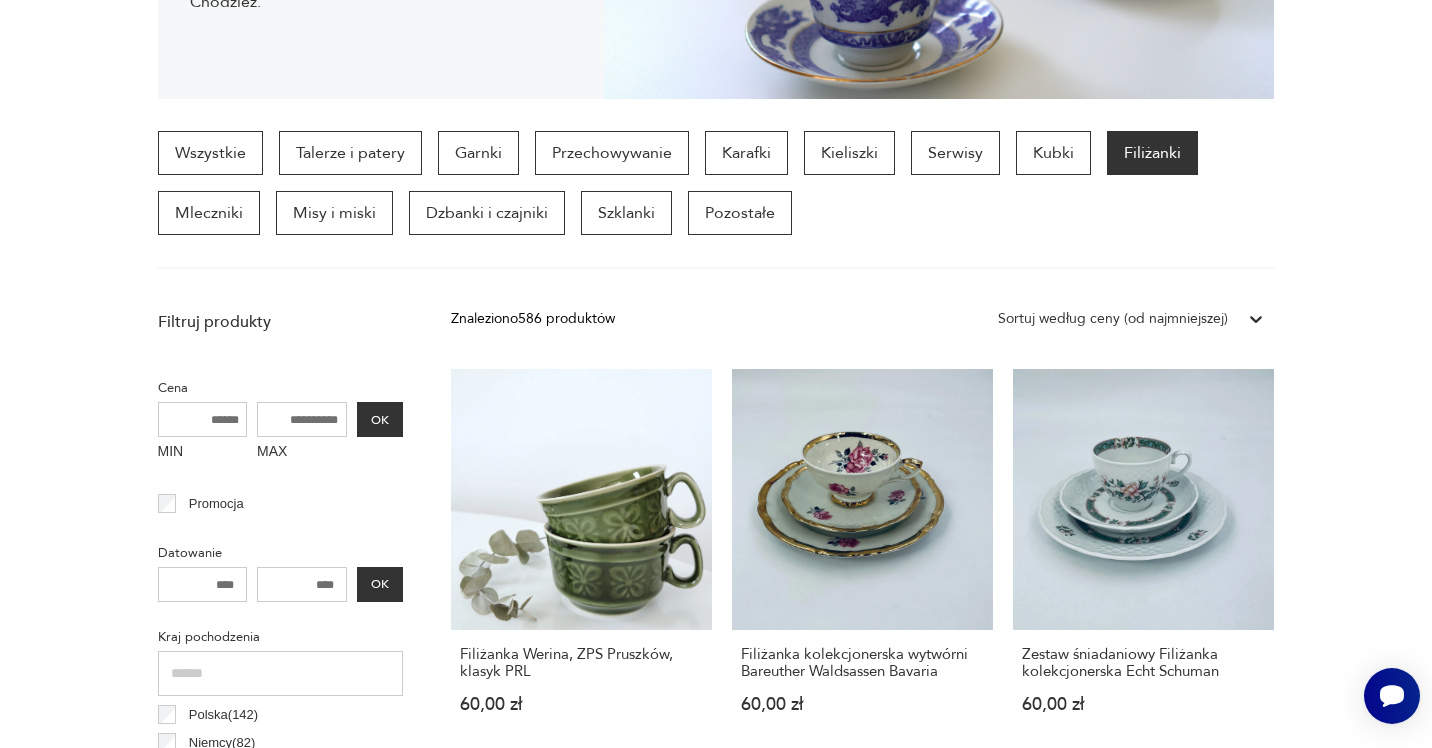click on "Wszystkie Talerze i patery Garnki Przechowywanie Karafki Kieliszki Serwisy Kubki Filiżanki Mleczniki Misy i miski Dzbanki i czajniki Szklanki Pozostałe" at bounding box center (716, 200) 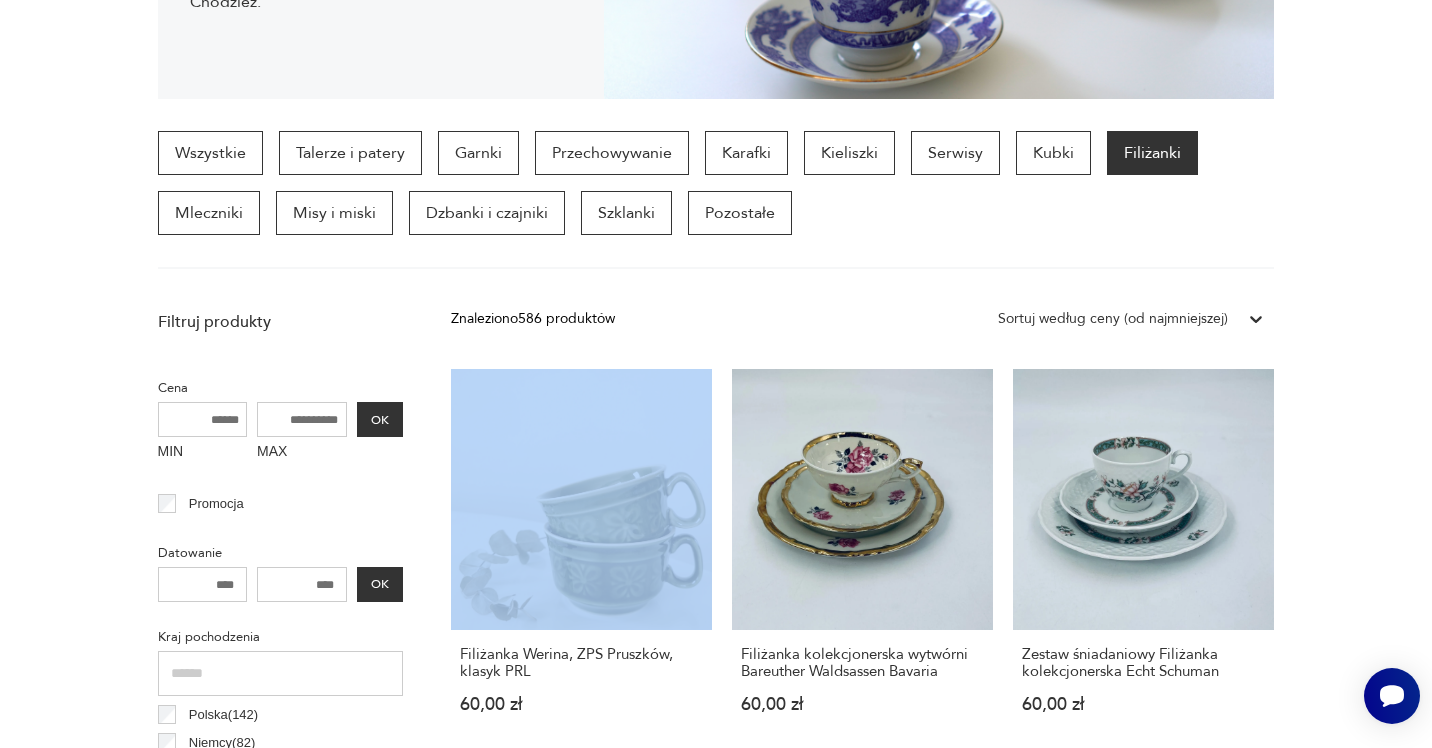 click on "Cenimy prywatność użytkowników Używamy plików cookie, aby poprawić jakość przeglądania, wyświetlać reklamy lub treści dostosowane do indywidualnych potrzeb użytkowników oraz analizować ruch na stronie. Kliknięcie przycisku „Akceptuj wszystkie” oznacza zgodę na wykorzystywanie przez nas plików cookie. Ustawienia    Akceptuję wszystkie Dostosuj preferencje dotyczące zgody   Używamy plików cookie, aby pomóc użytkownikom w sprawnej nawigacji i wykonywaniu określonych funkcji. Szczegółowe informacje na temat wszystkich plików cookie odpowiadających poszczególnym kategoriom zgody znajdują się poniżej. Pliki cookie sklasyfikowane jako „niezbędne” są przechowywane w przeglądarce użytkownika, ponieważ są niezbędne do włączenia podstawowych funkcji witryny....  Pokaż więcej Niezbędne Zawsze aktywne Plik cookie connect.sid Czas trwania 10 godzin Opis This cookie is used for authentication and for secure log-in. It registers the log-in information.  Plik cookie Opis" at bounding box center (716, 1559) 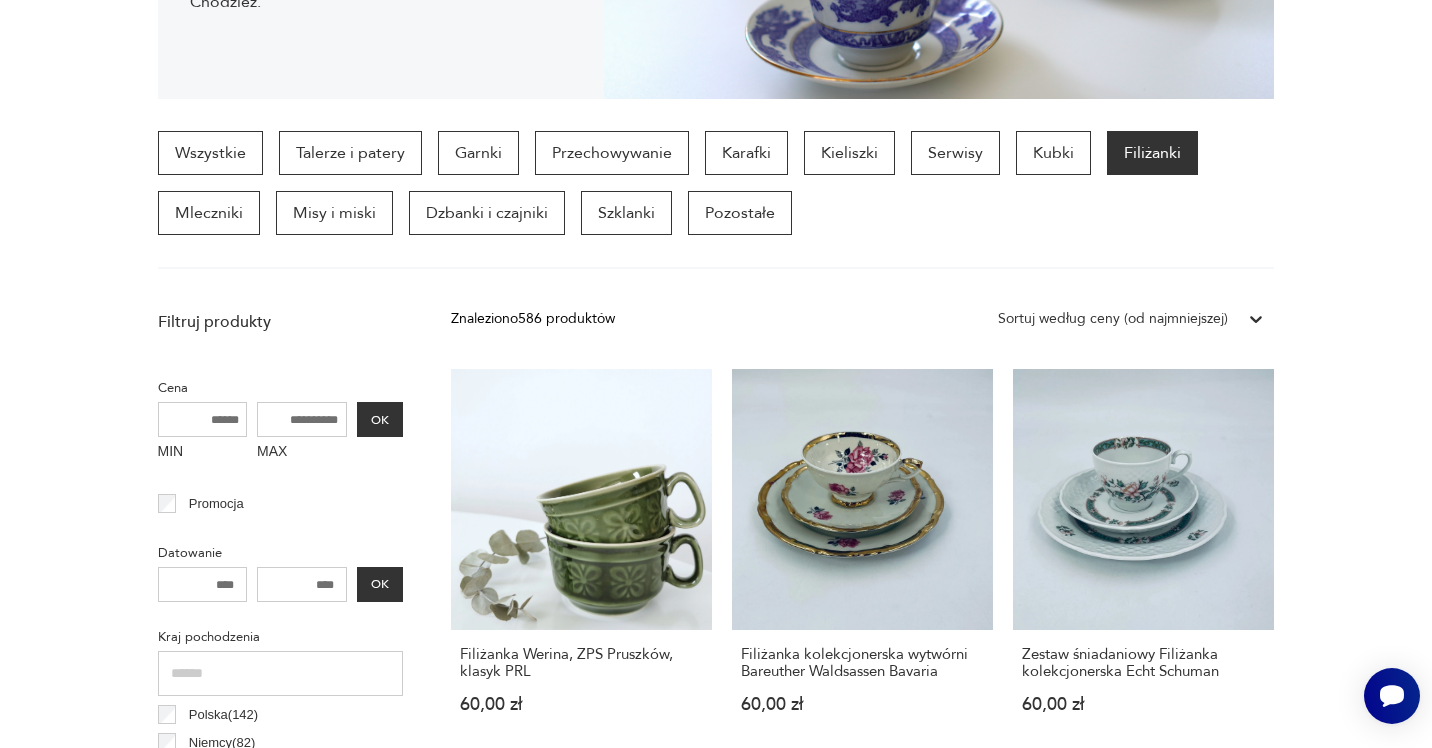 drag, startPoint x: 1363, startPoint y: 293, endPoint x: 1248, endPoint y: 314, distance: 116.901665 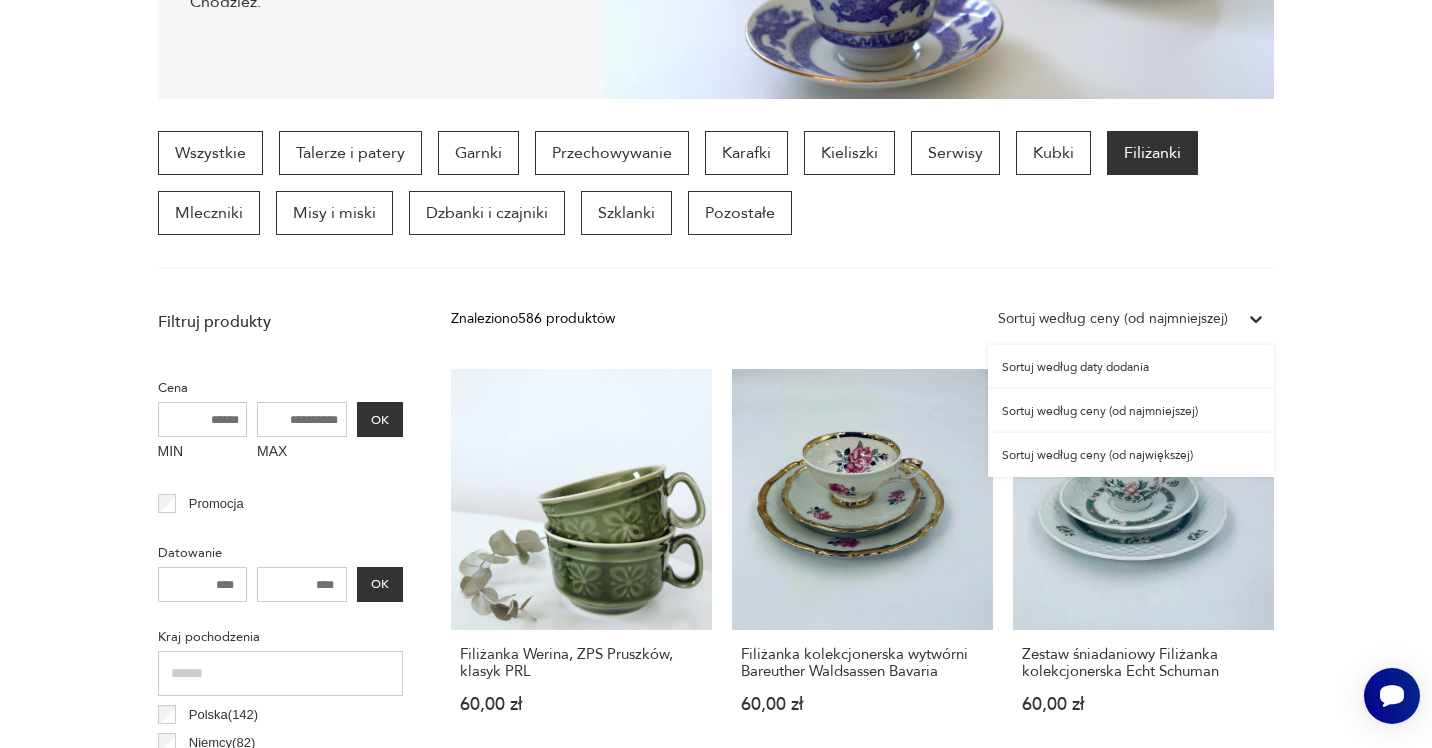 click on "Sortuj według ceny (od najmniejszej)" at bounding box center [1131, 411] 